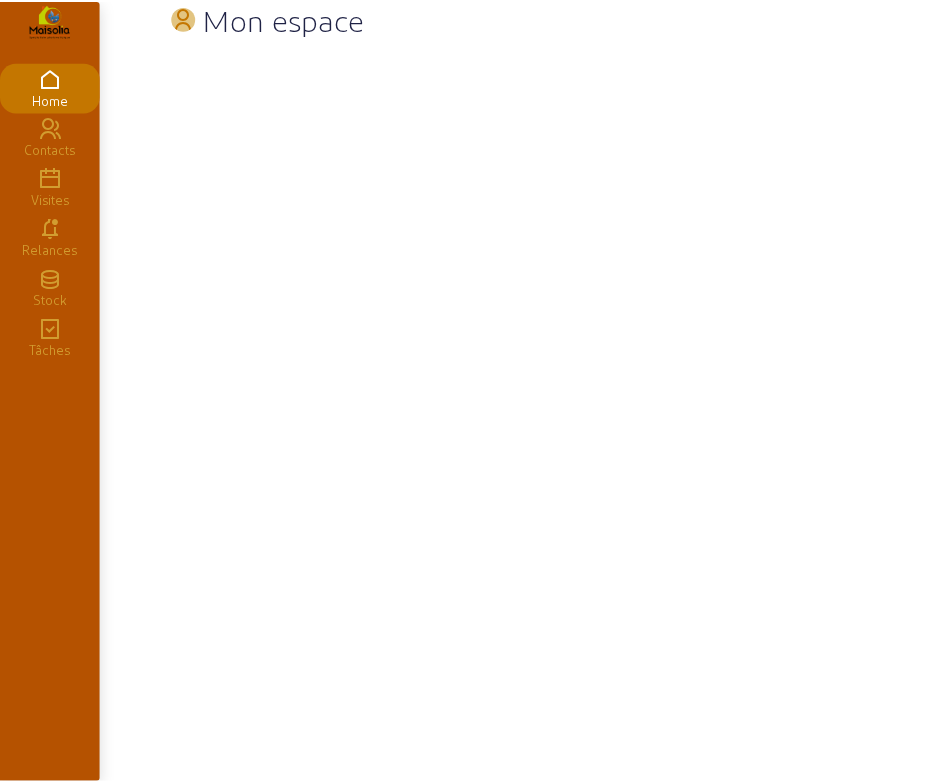 scroll, scrollTop: 0, scrollLeft: 0, axis: both 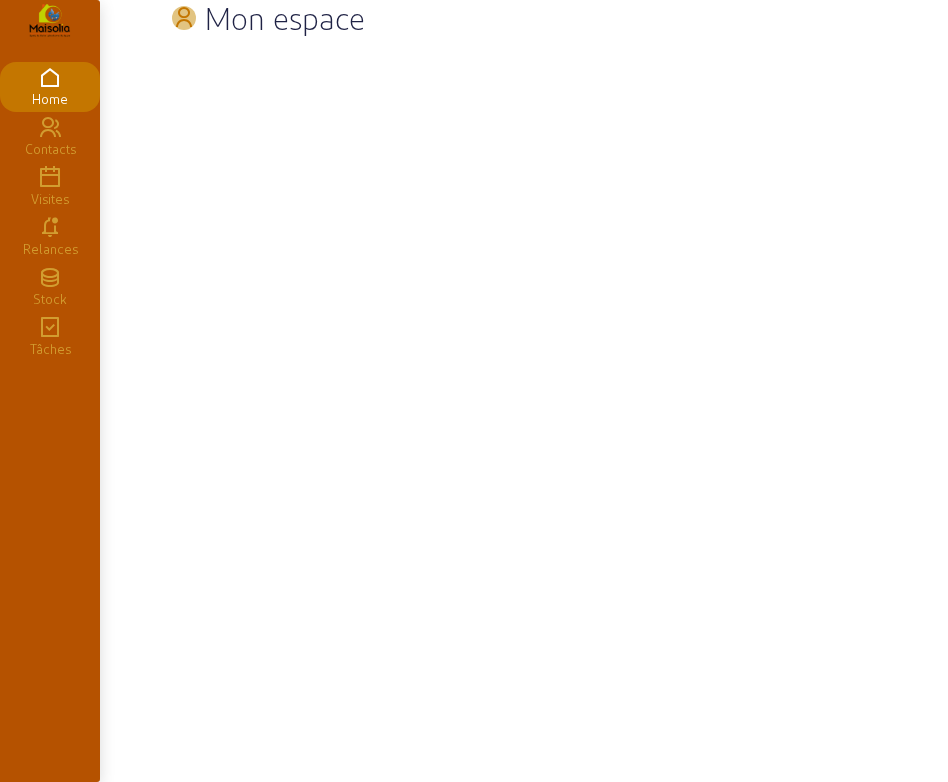 click 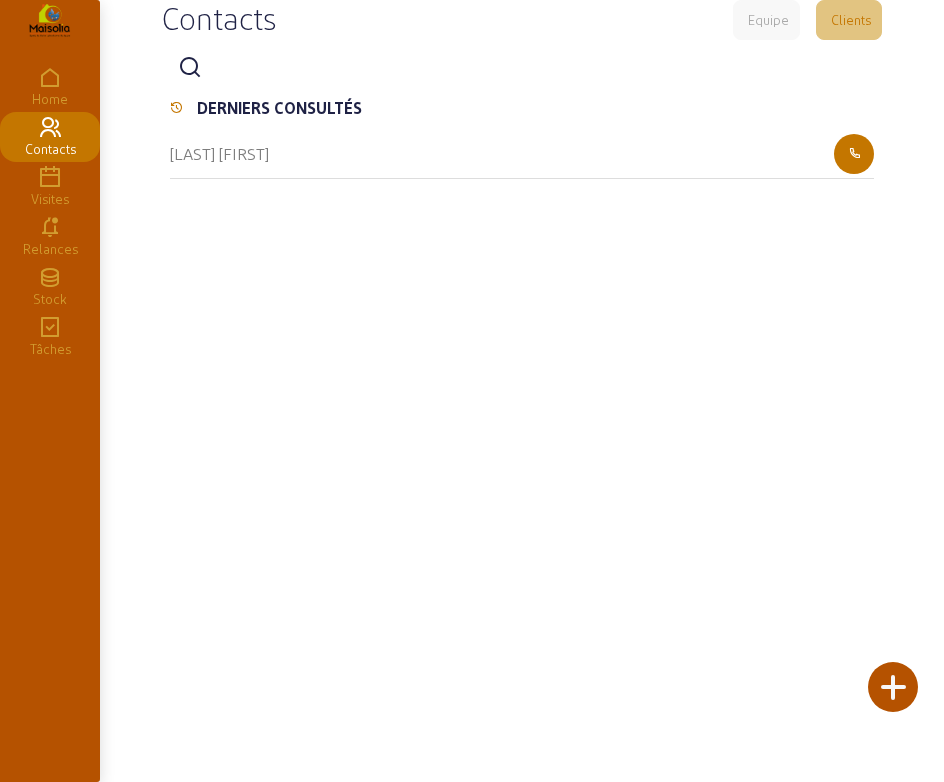 click 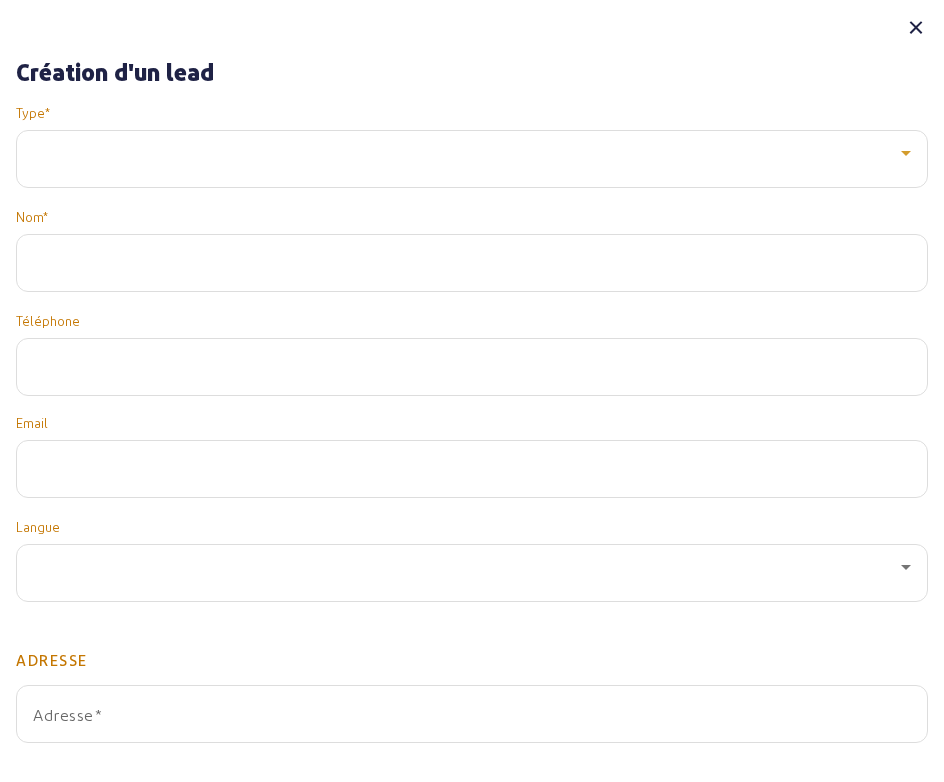 click at bounding box center (467, 153) 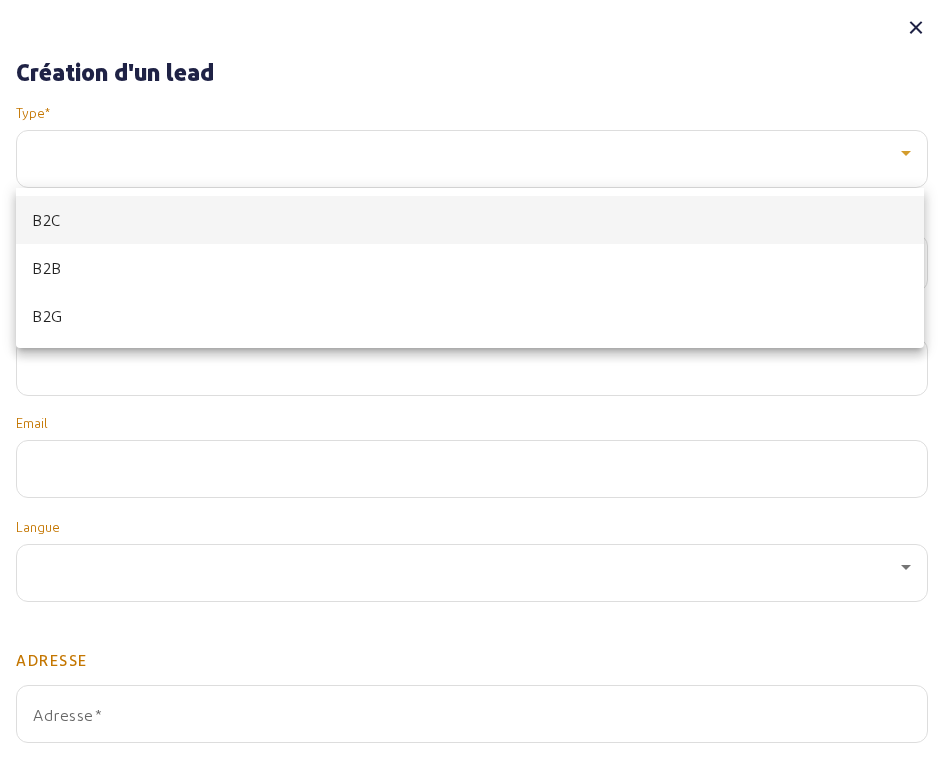 click on "B2C" at bounding box center (470, 220) 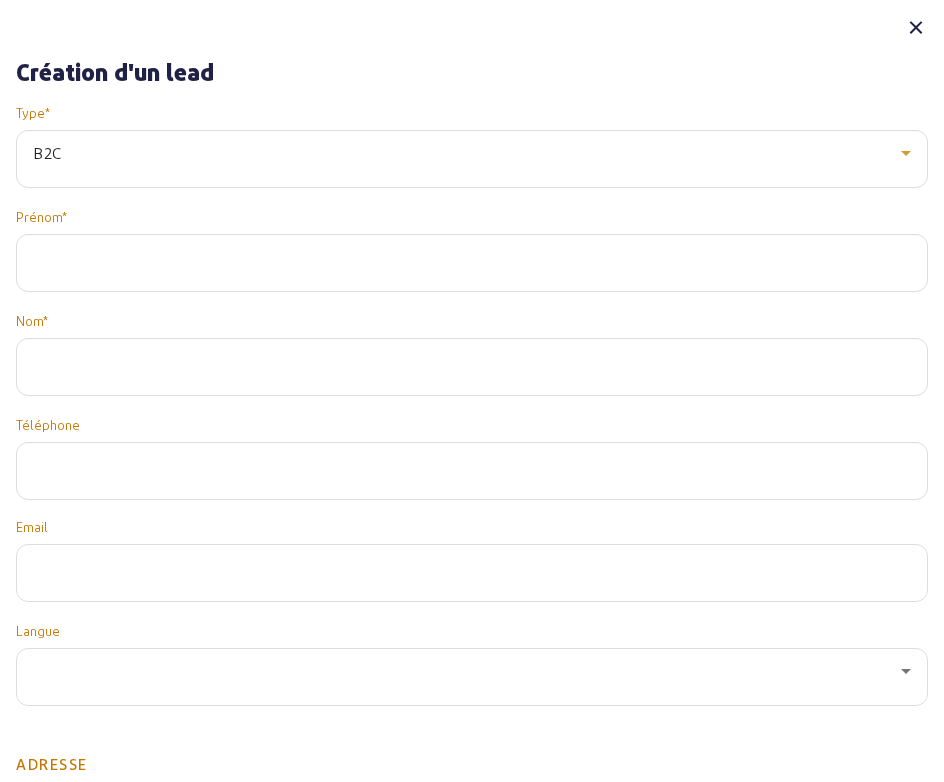 click 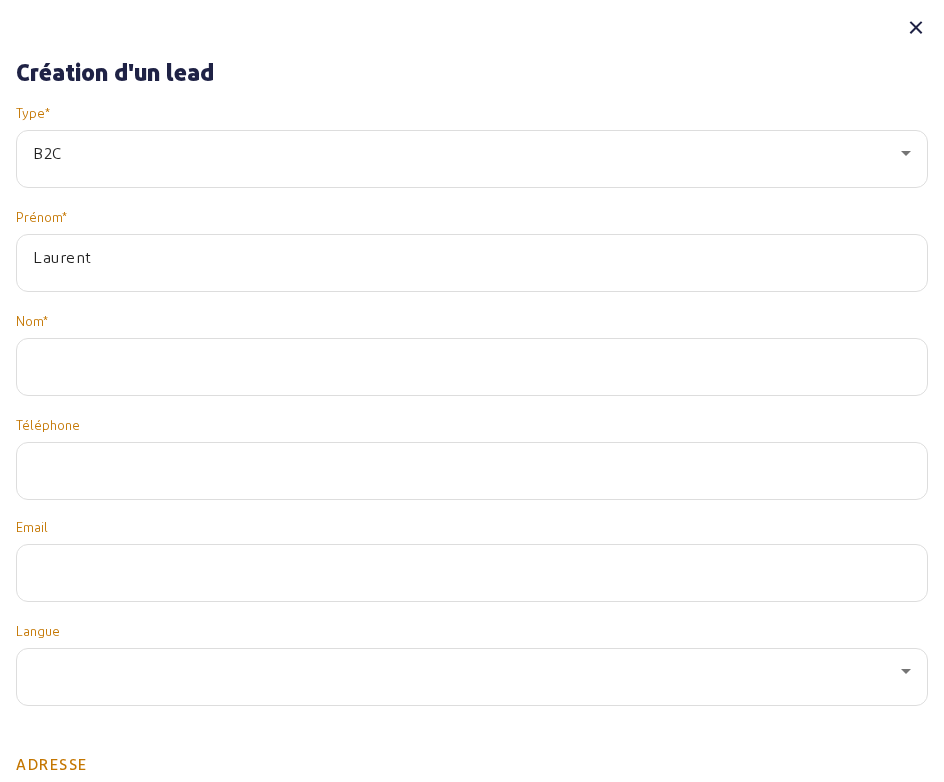 type on "Laurent" 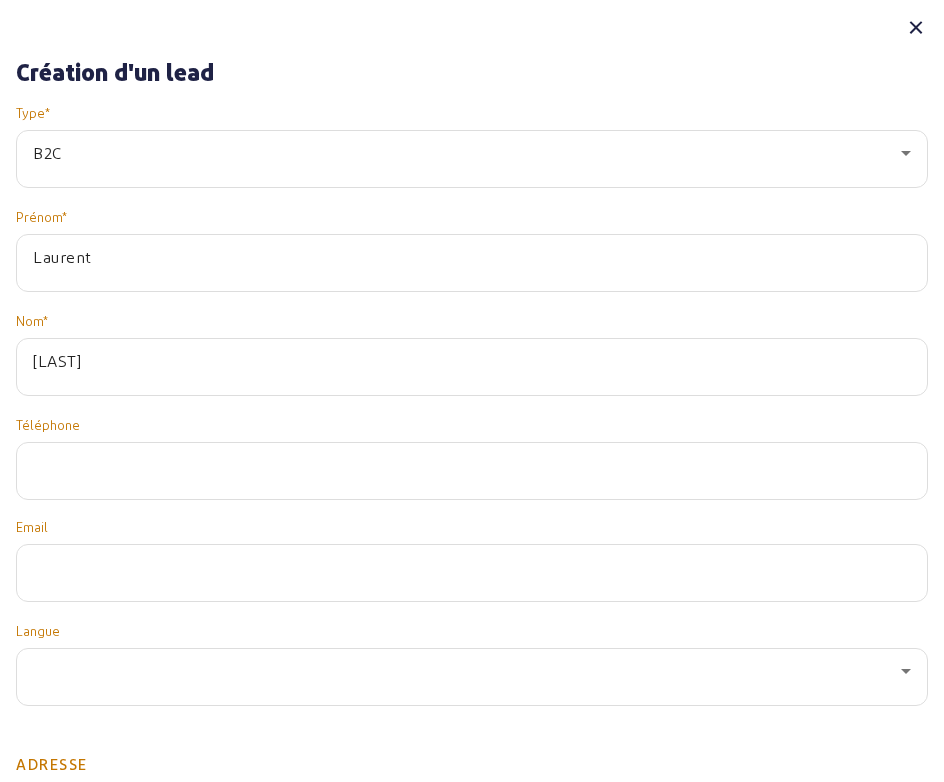 type on "[LAST]" 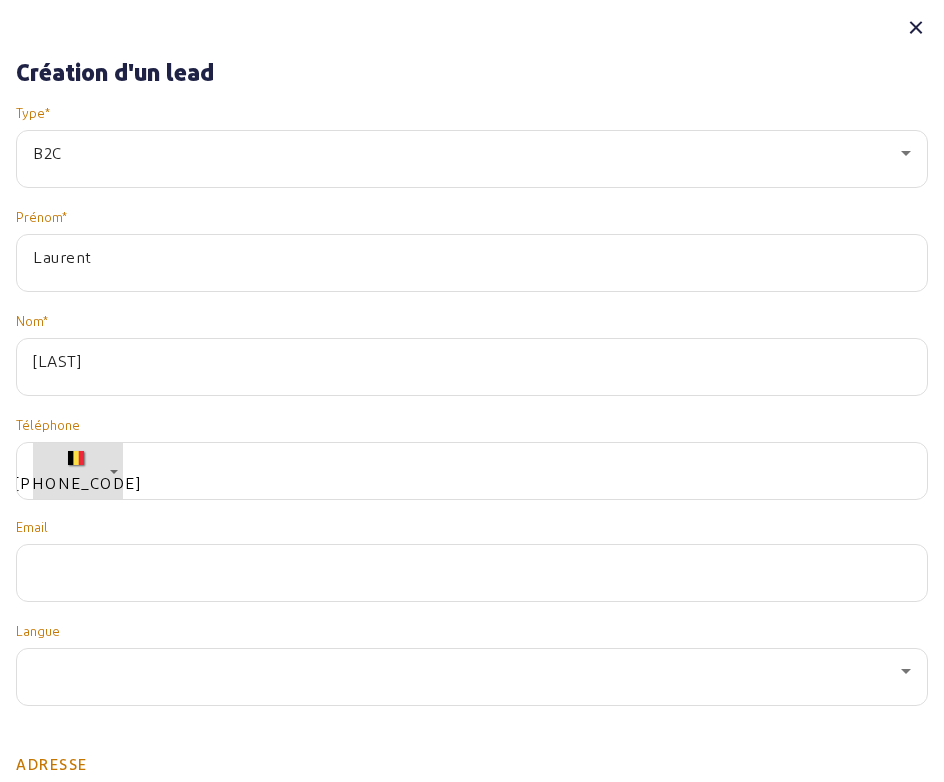click on "YOUY" at bounding box center (472, 361) 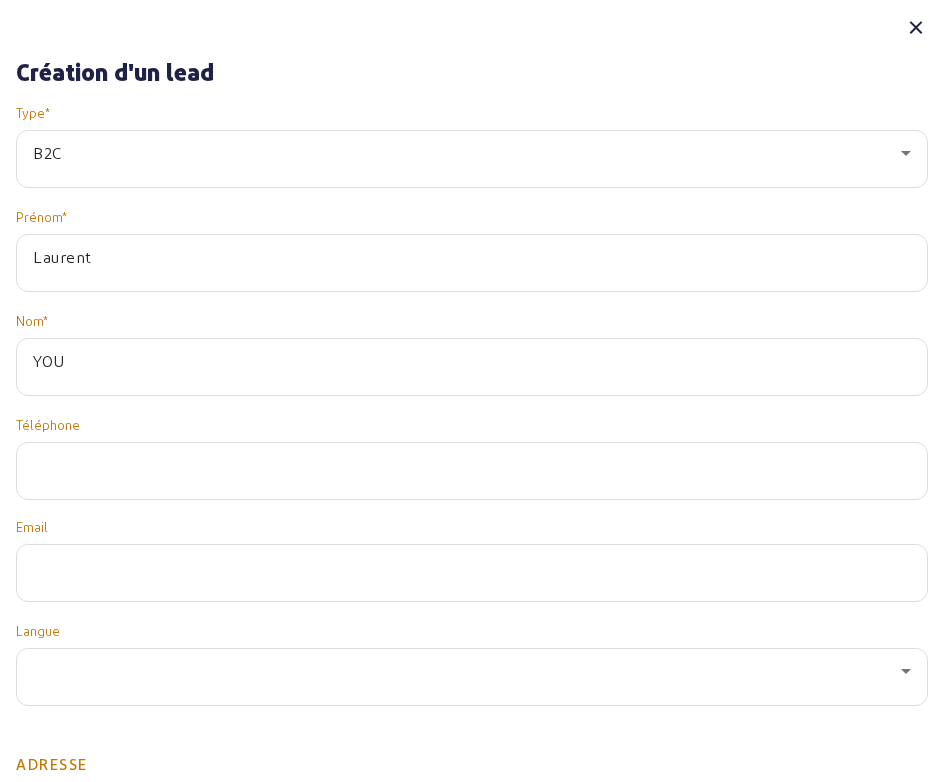 type on "YOU" 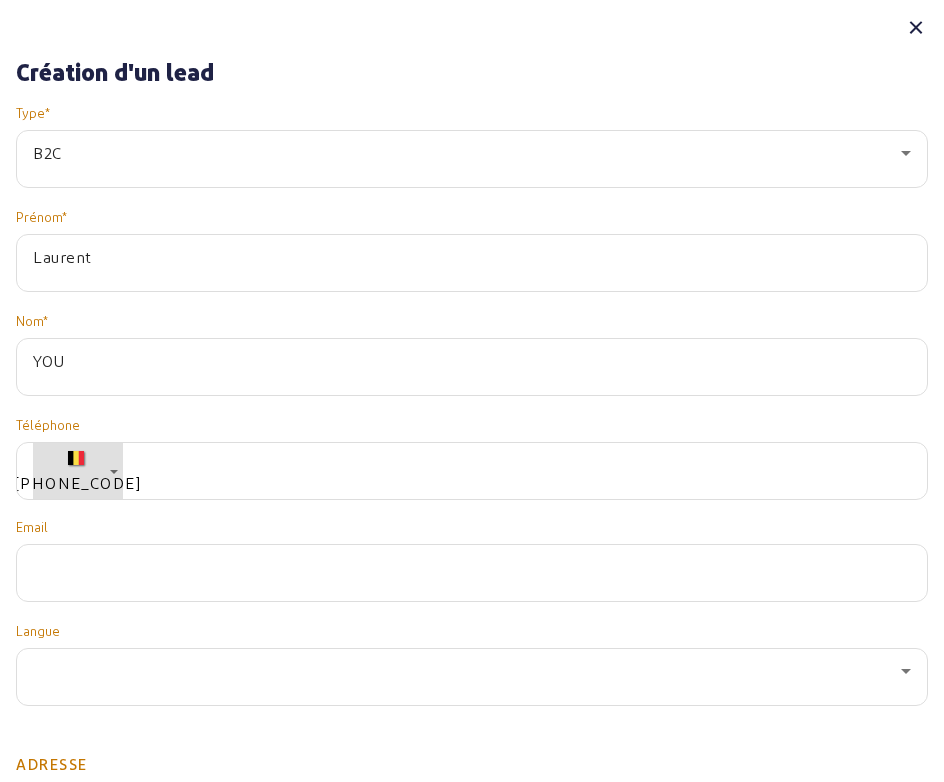 click on "+32" at bounding box center [78, 482] 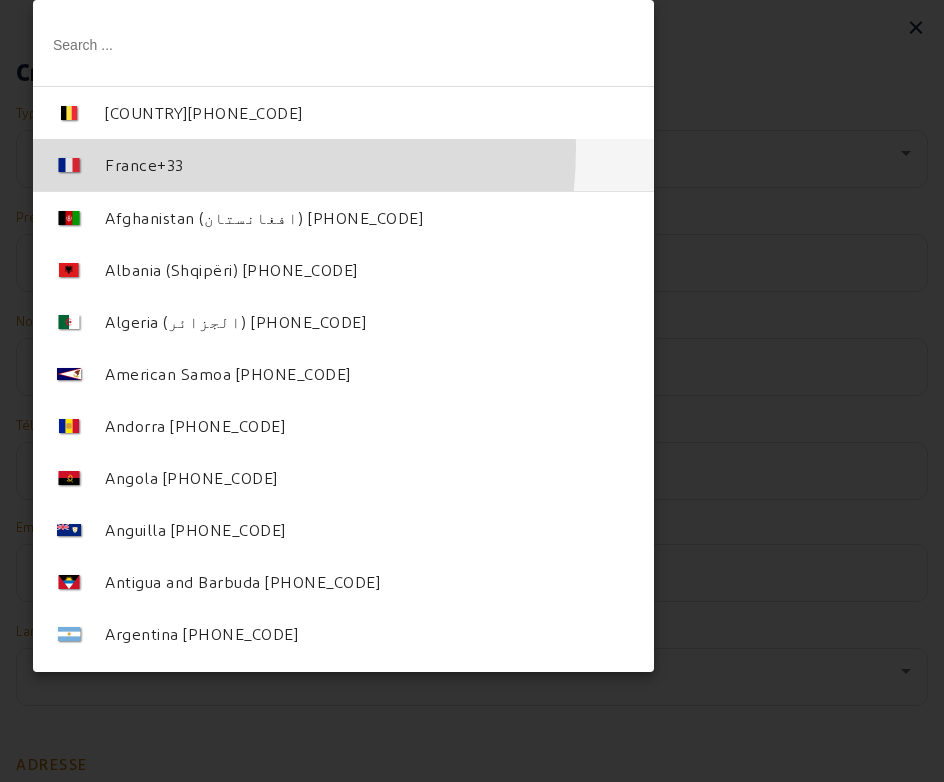 click on "France  +33" at bounding box center (343, 165) 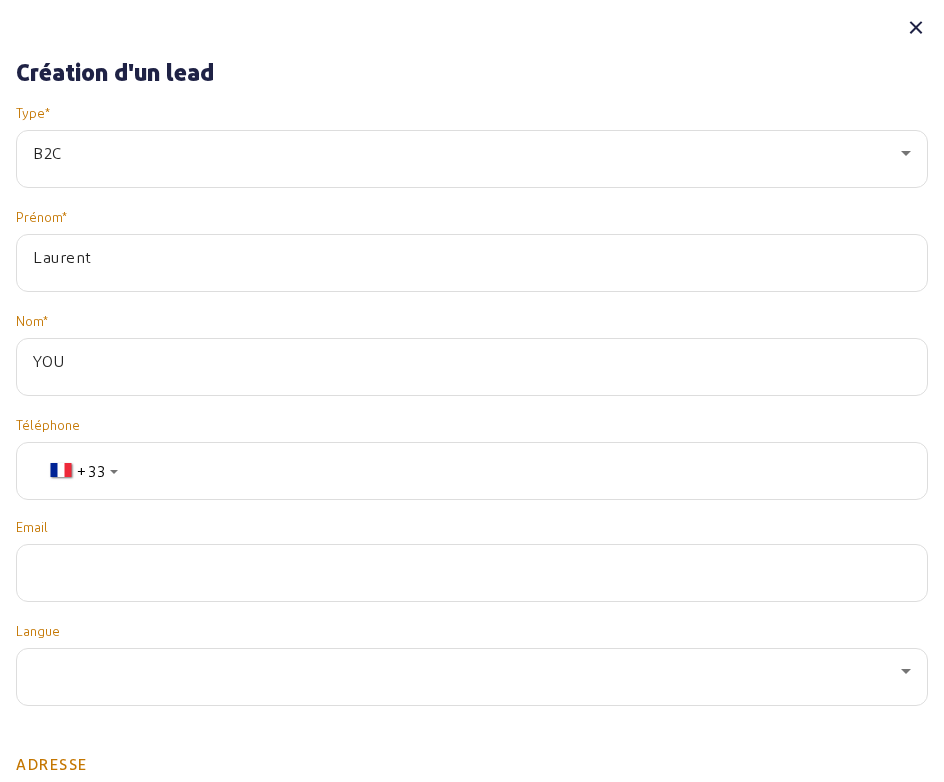 click at bounding box center [475, 471] 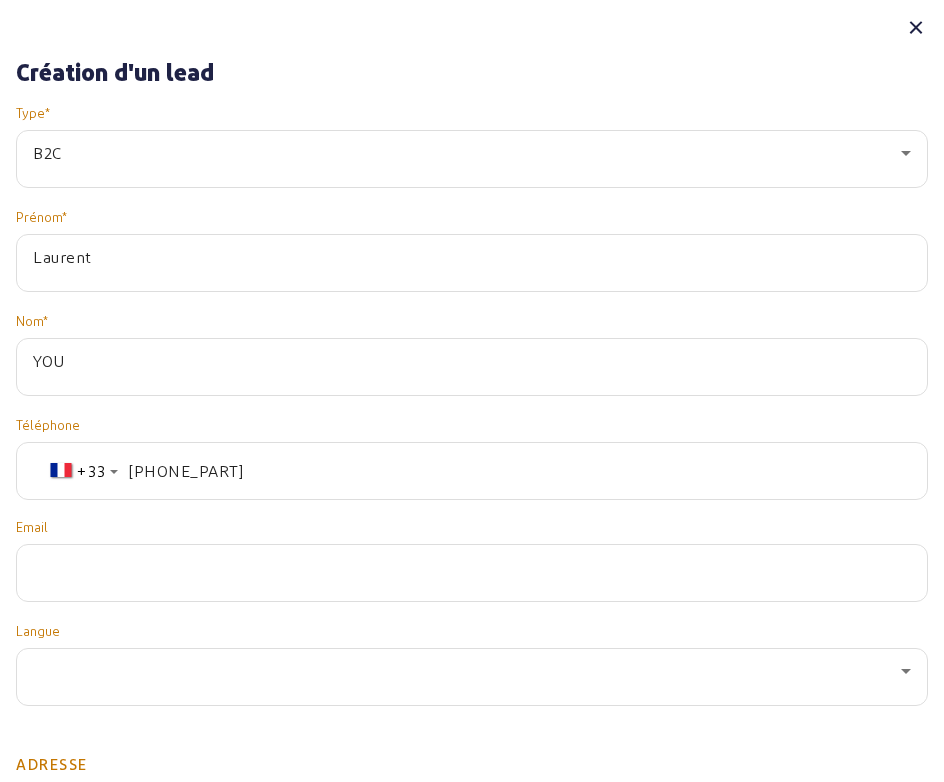 type on "628035537" 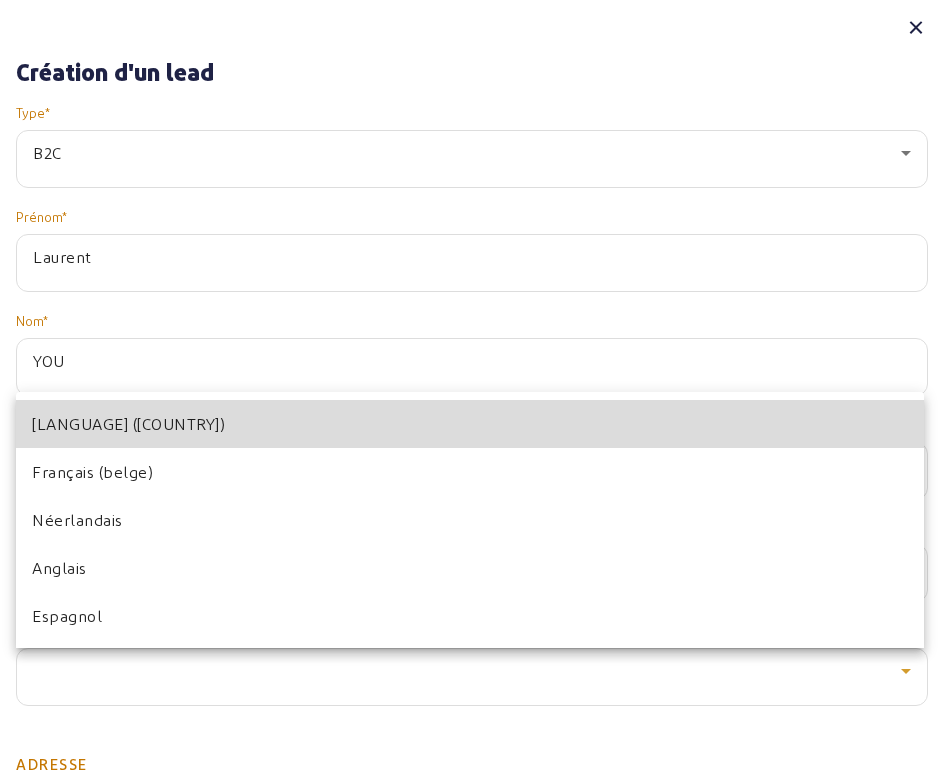 click on "Français (France)" at bounding box center [470, 424] 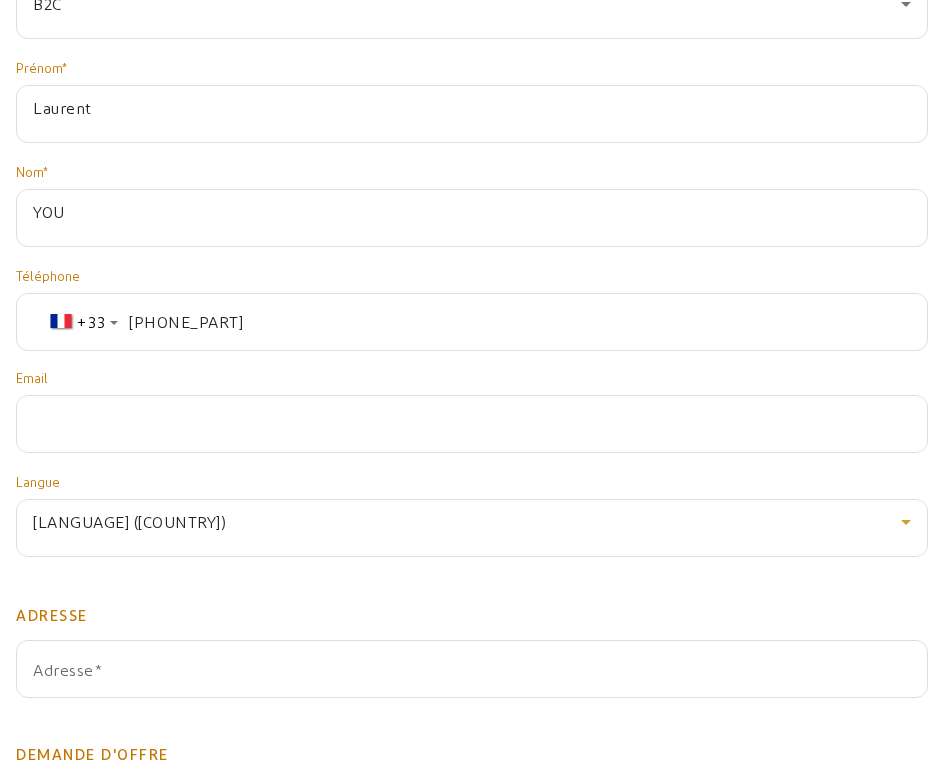scroll, scrollTop: 400, scrollLeft: 0, axis: vertical 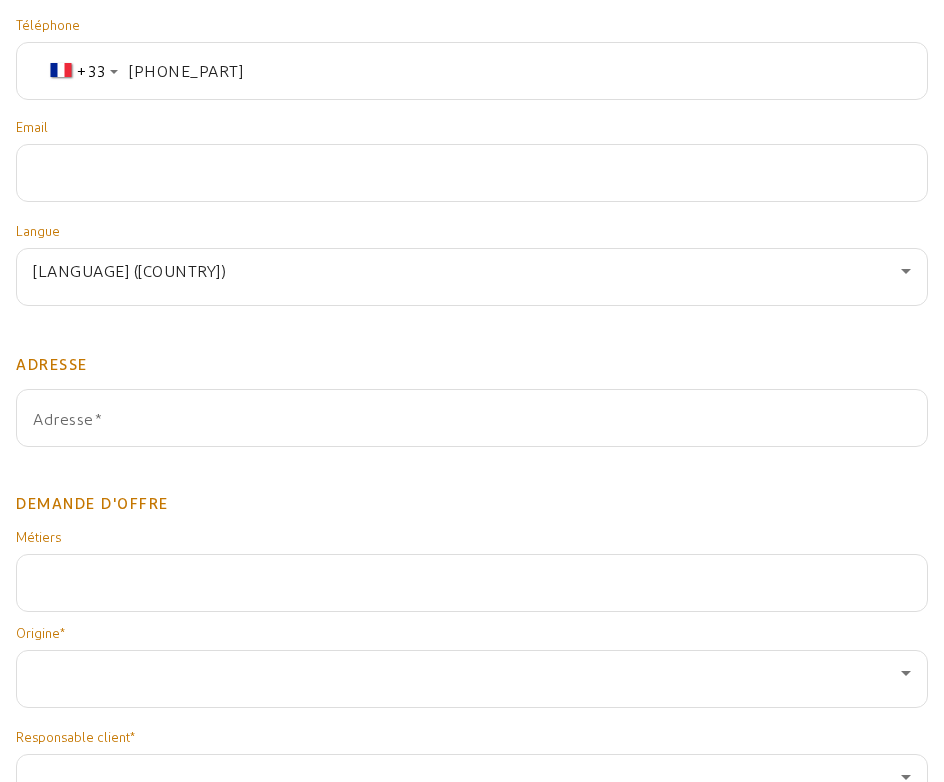click 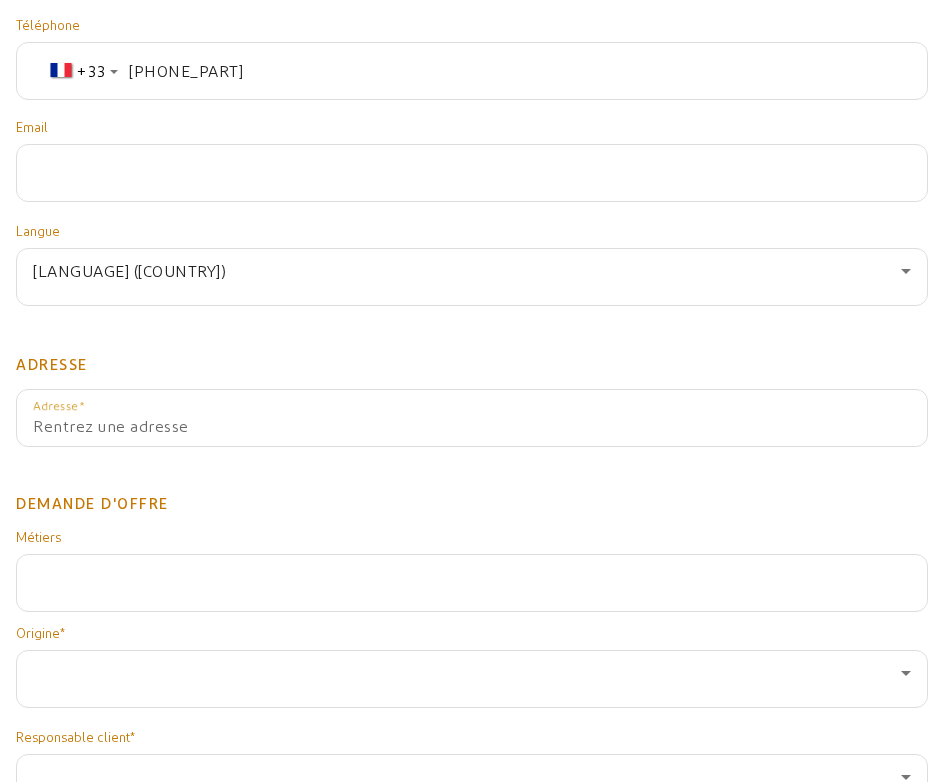 click on "Adresse" at bounding box center [472, 426] 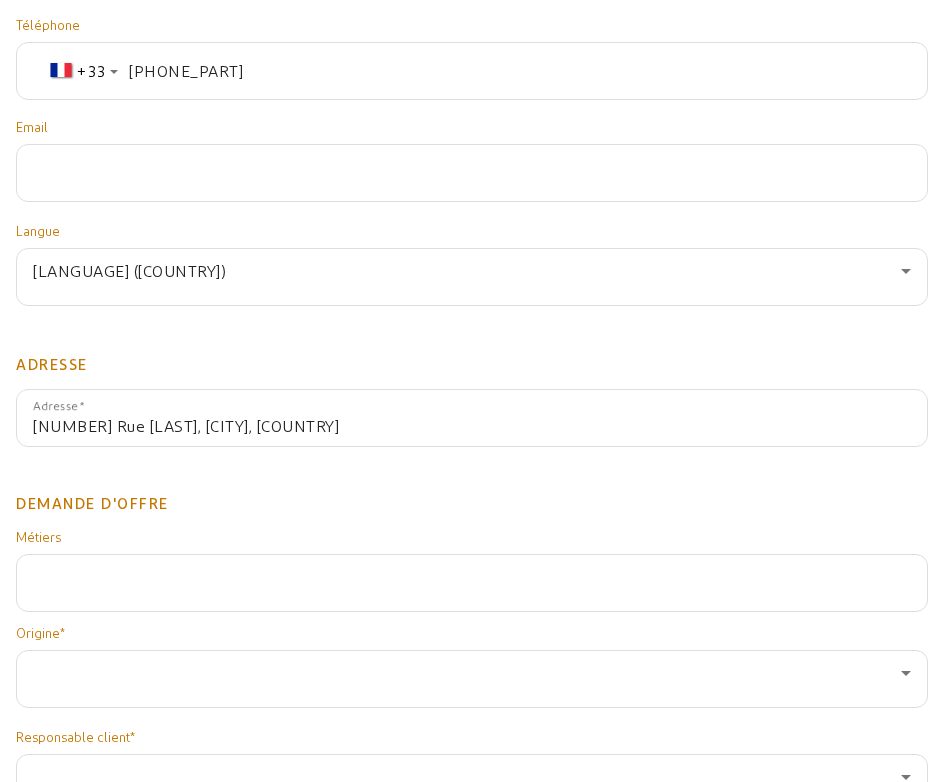 type on "[NUMBER] [STREET], [POSTAL_CODE] [CITY], [COUNTRY]" 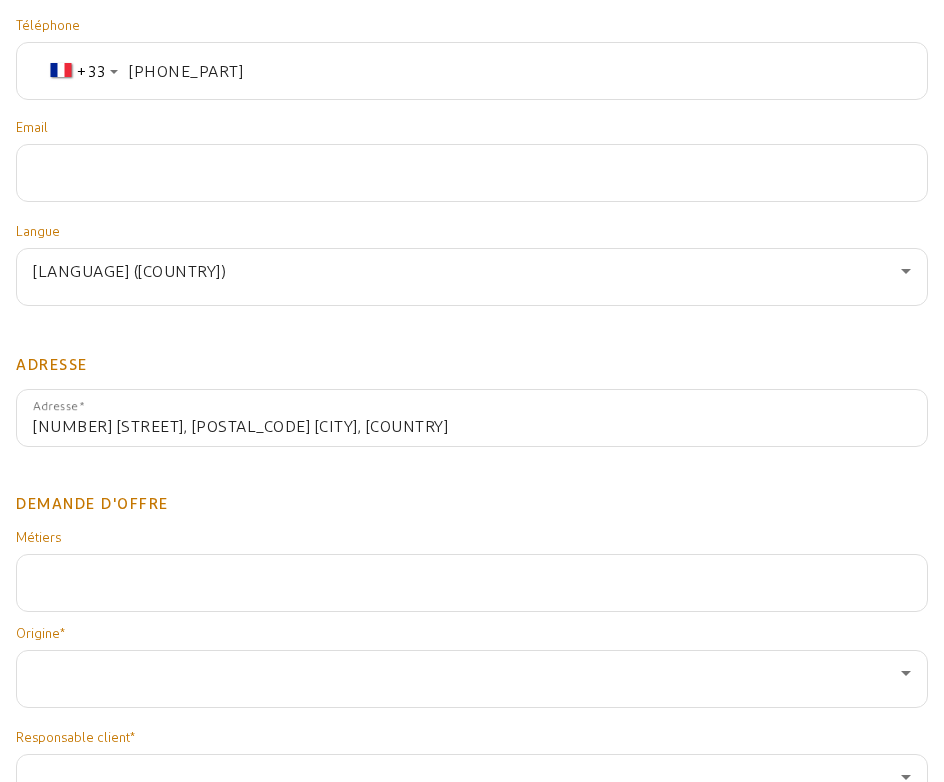click 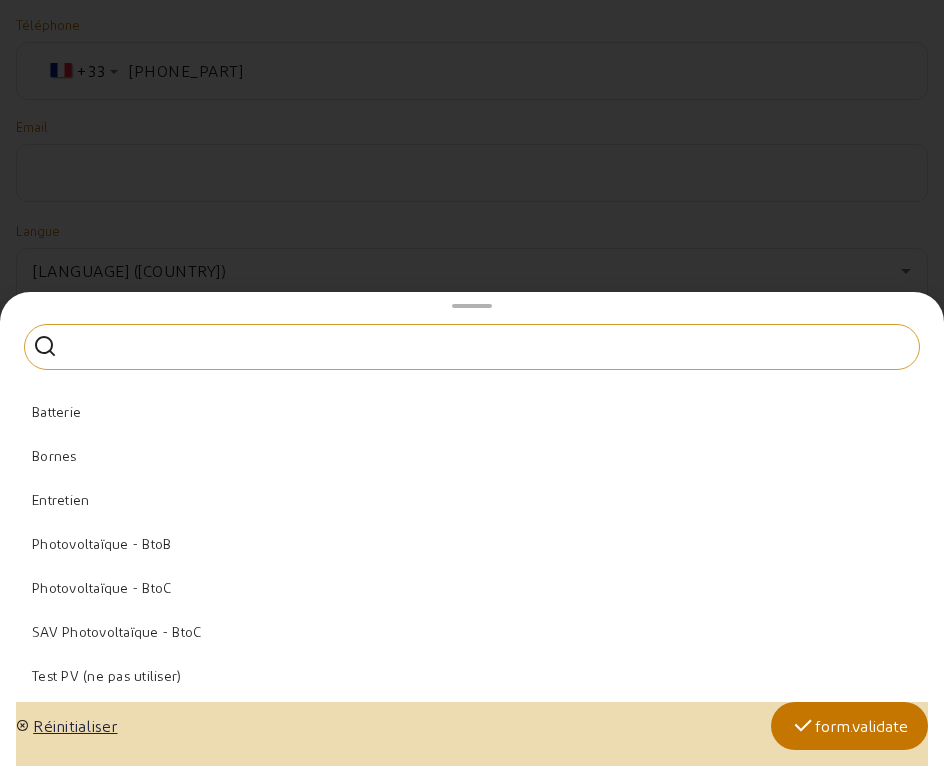 click on "Photovoltaïque - BtoB" 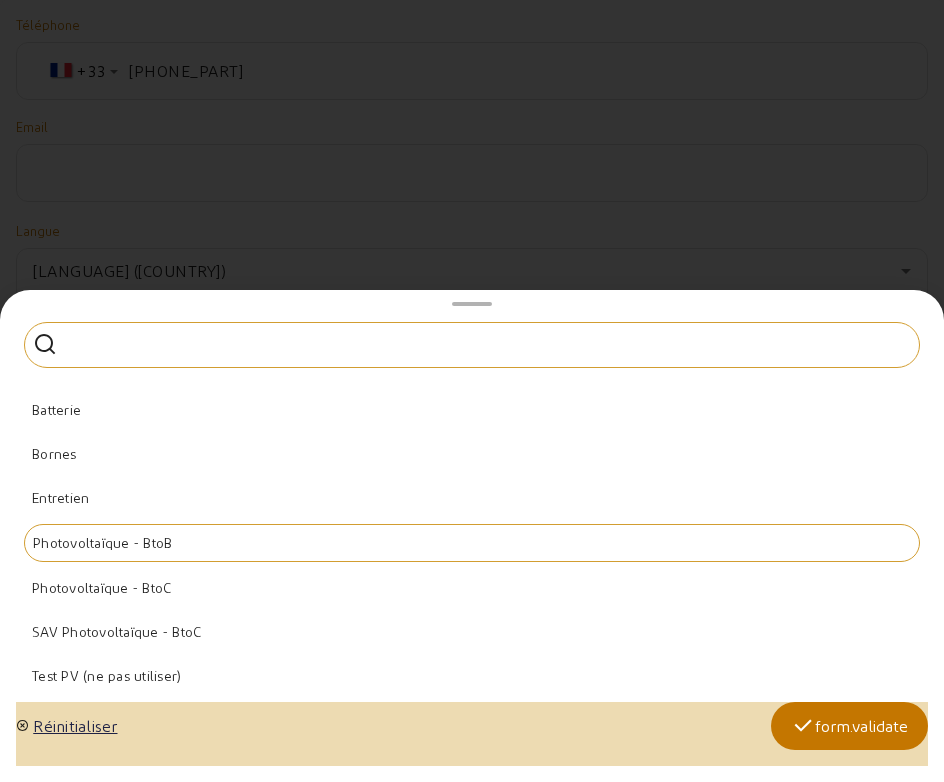 click on "Photovoltaïque - BtoC" 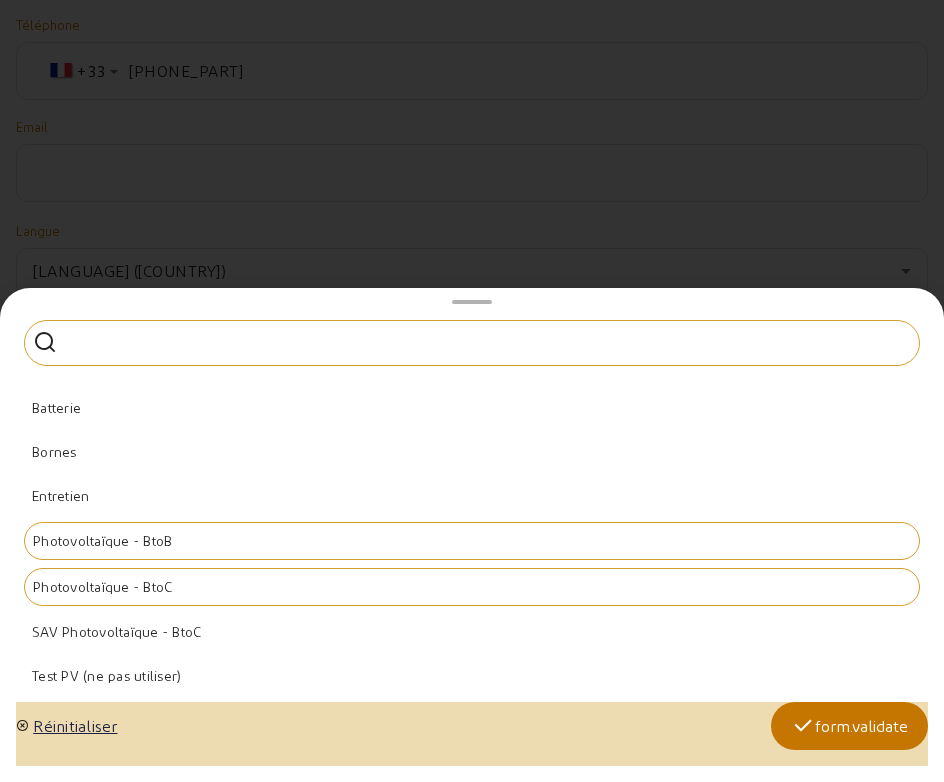 click on "Photovoltaïque - BtoB" 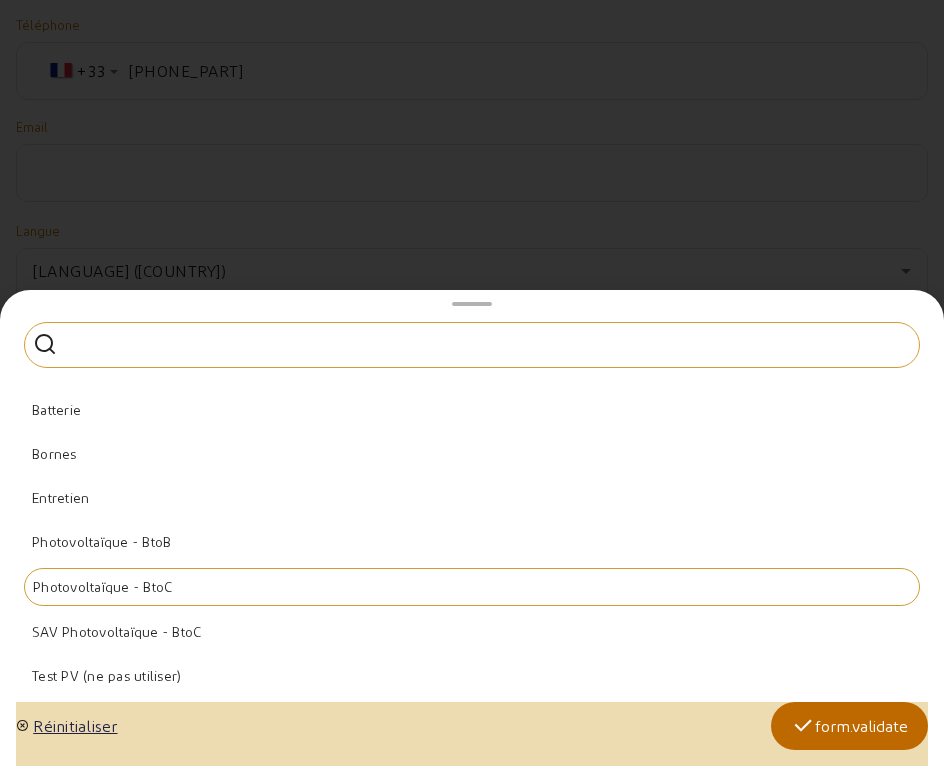 click on "form.validate" 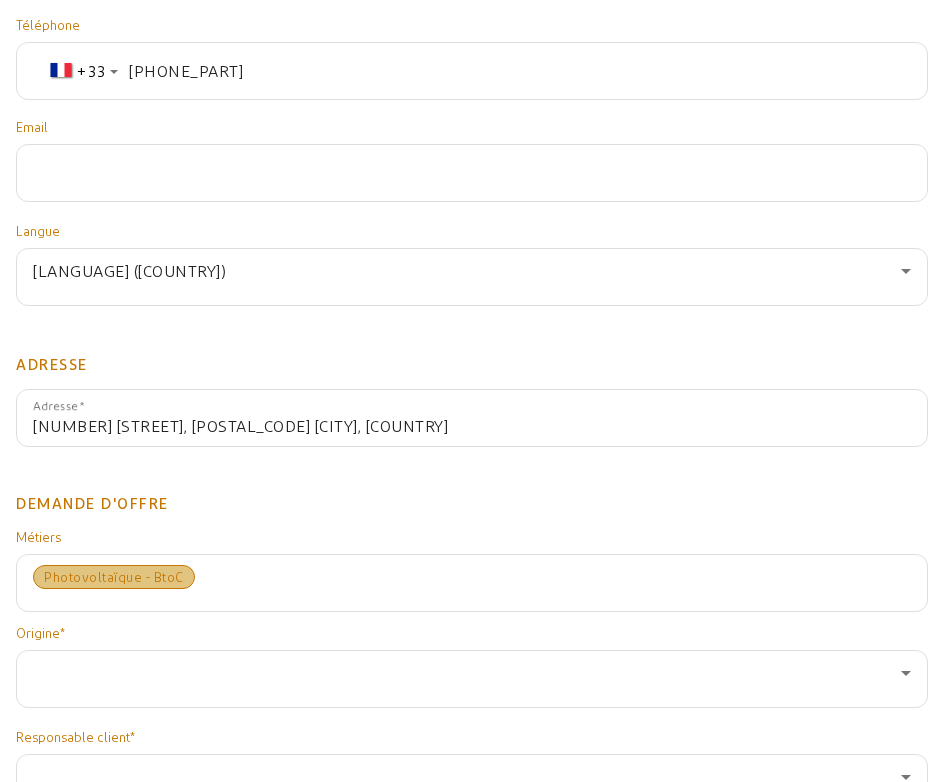 scroll, scrollTop: 500, scrollLeft: 0, axis: vertical 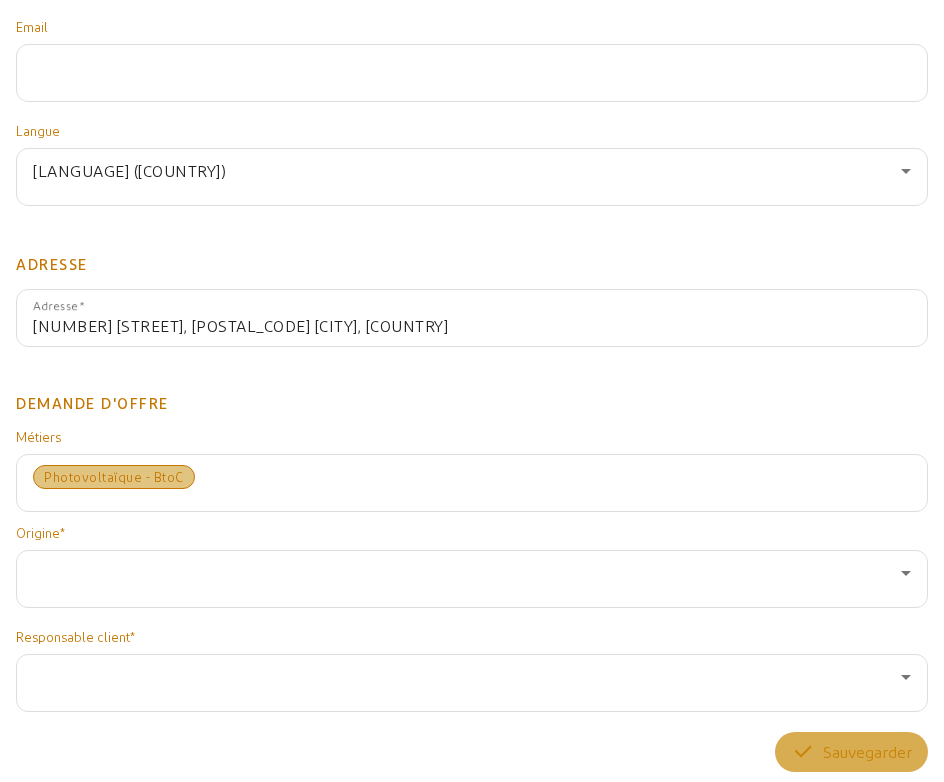 click 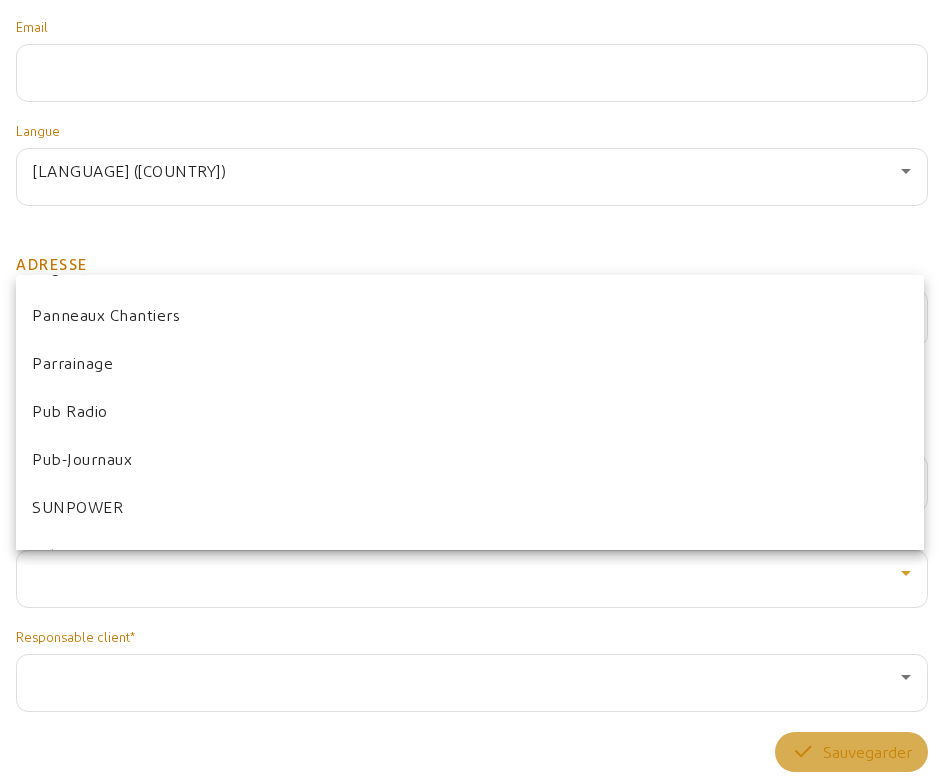 scroll, scrollTop: 900, scrollLeft: 0, axis: vertical 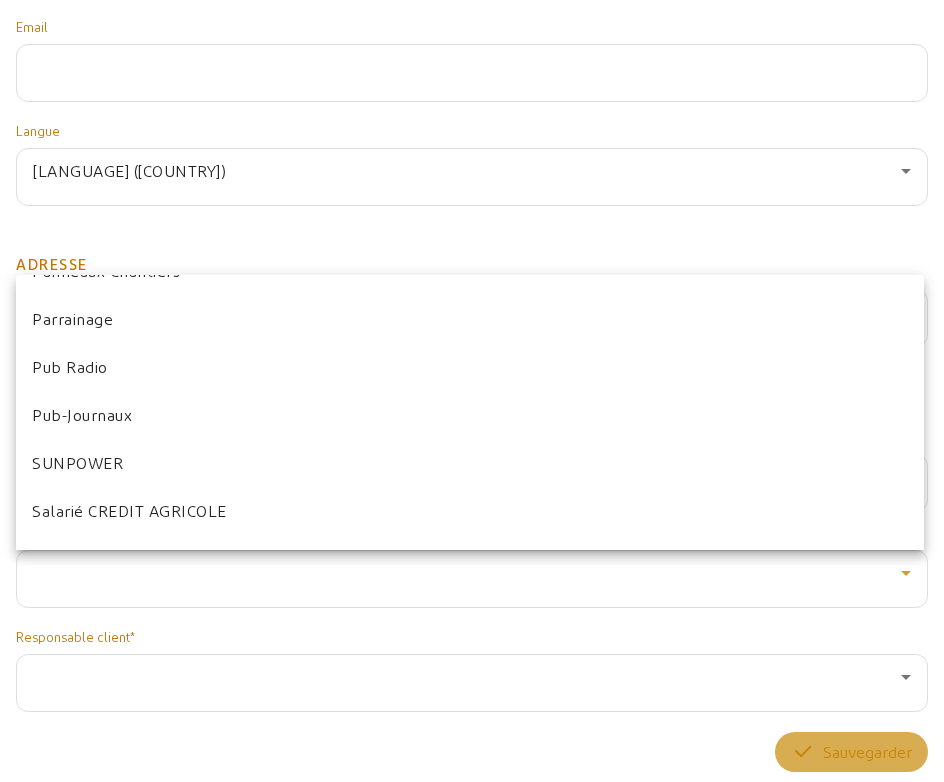 click on "Pub-Journaux" at bounding box center [470, 415] 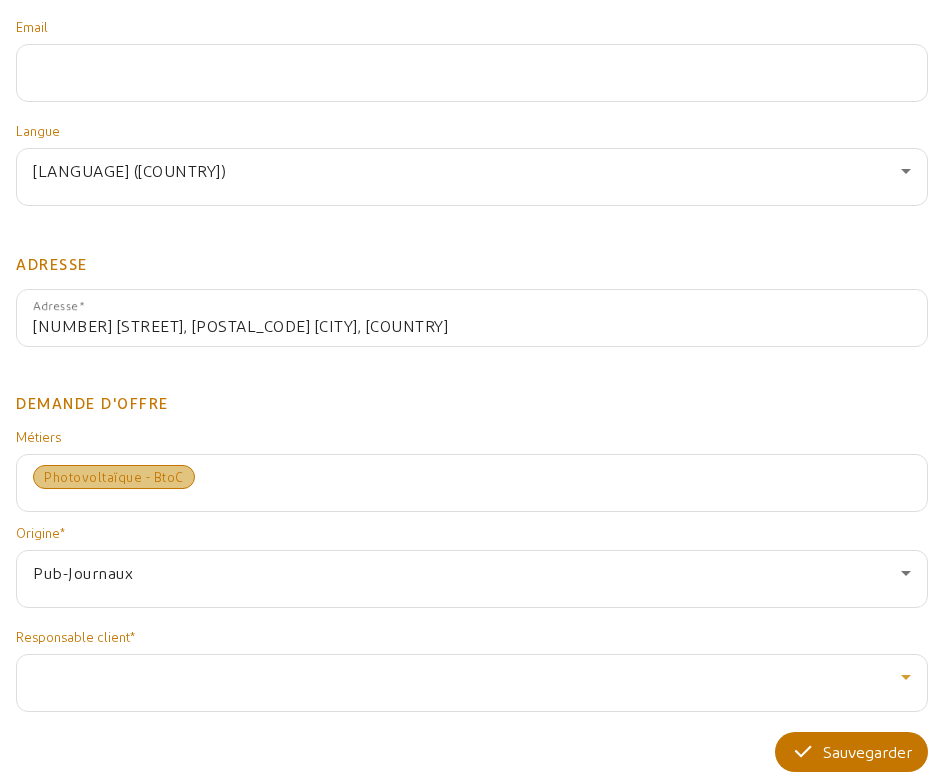 click at bounding box center [467, 677] 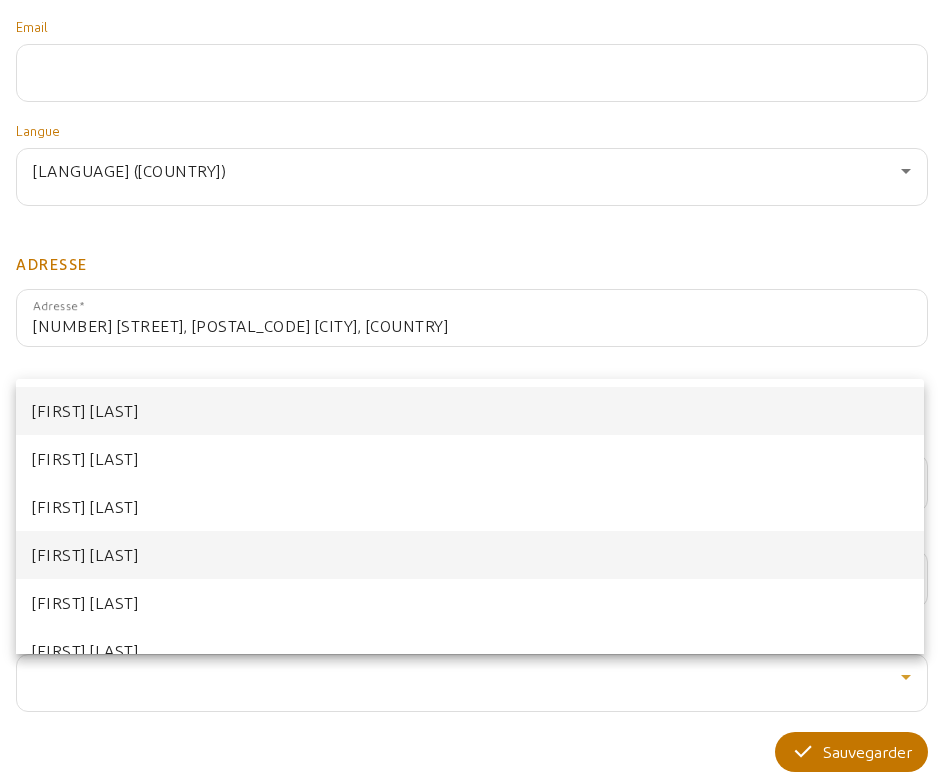 scroll, scrollTop: 100, scrollLeft: 0, axis: vertical 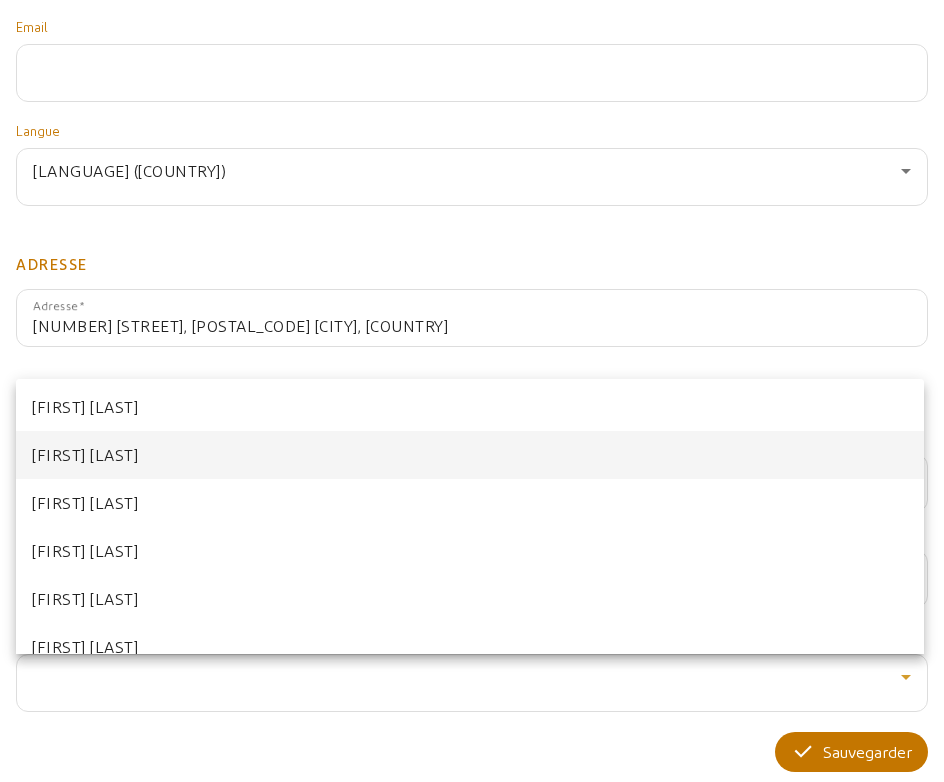 click on "[FIRST] [LAST]" at bounding box center (470, 455) 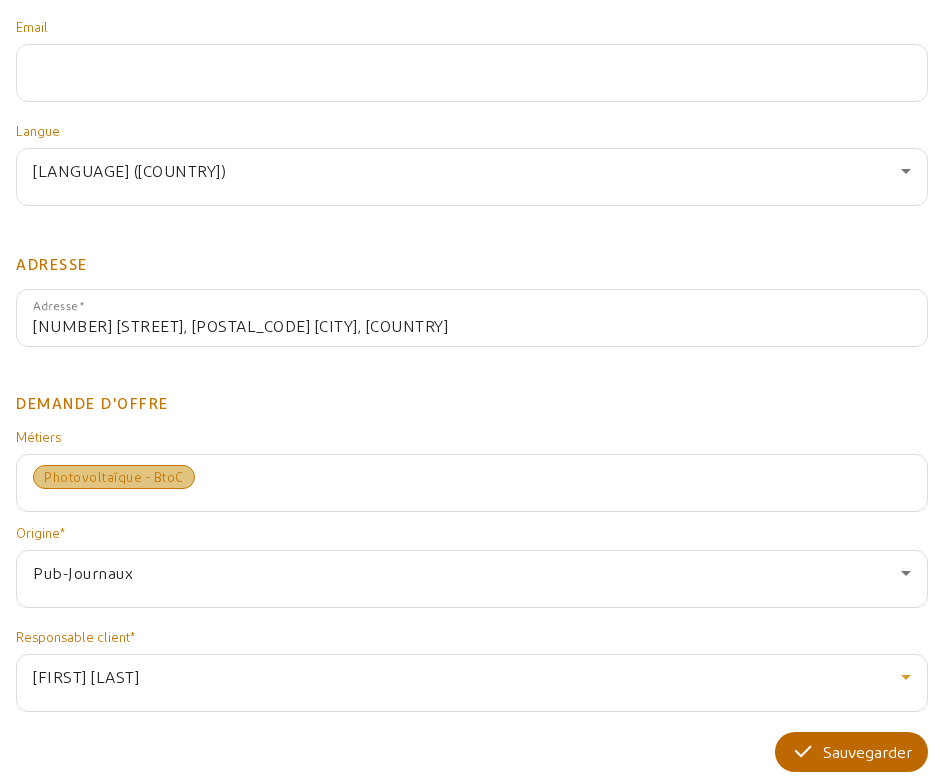 click on "Sauvegarder" 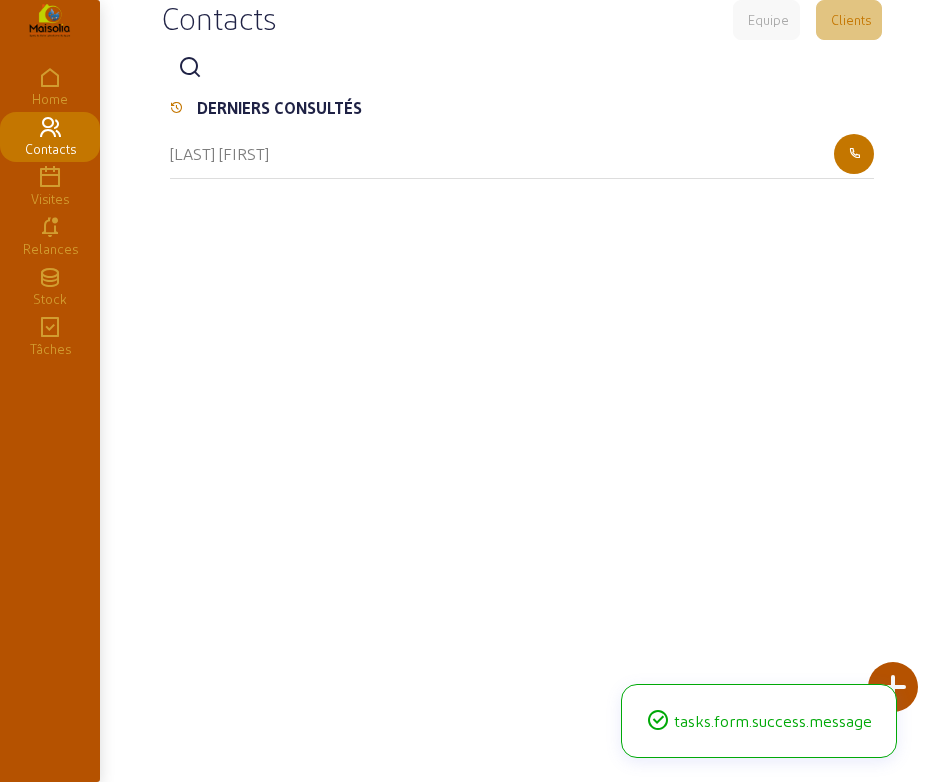 scroll, scrollTop: 0, scrollLeft: 0, axis: both 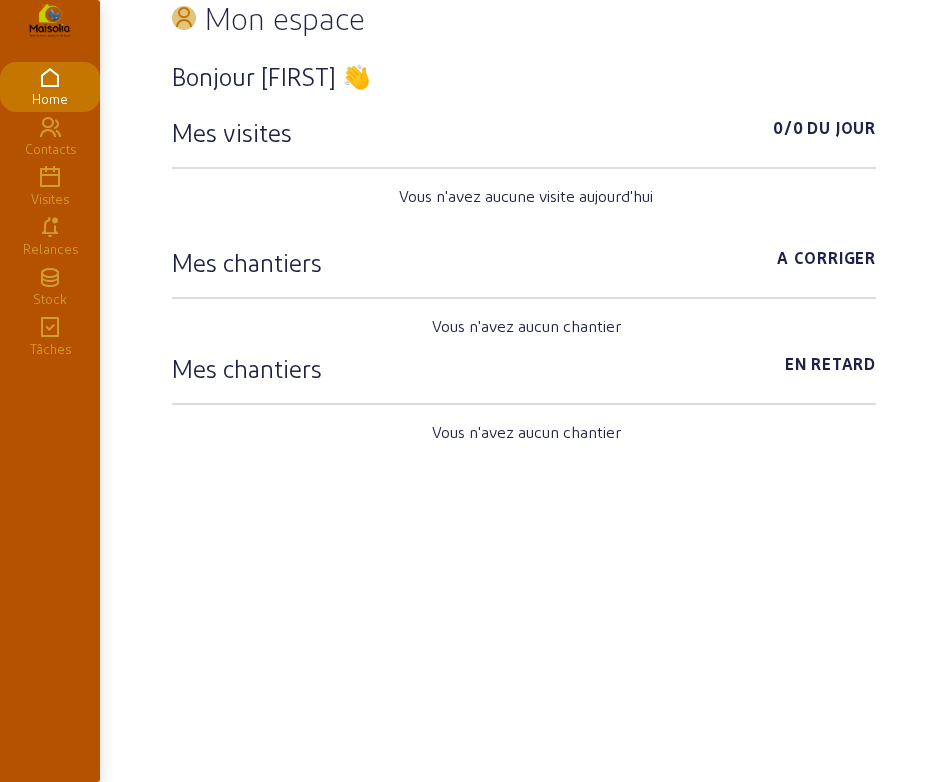 click on "Contacts" 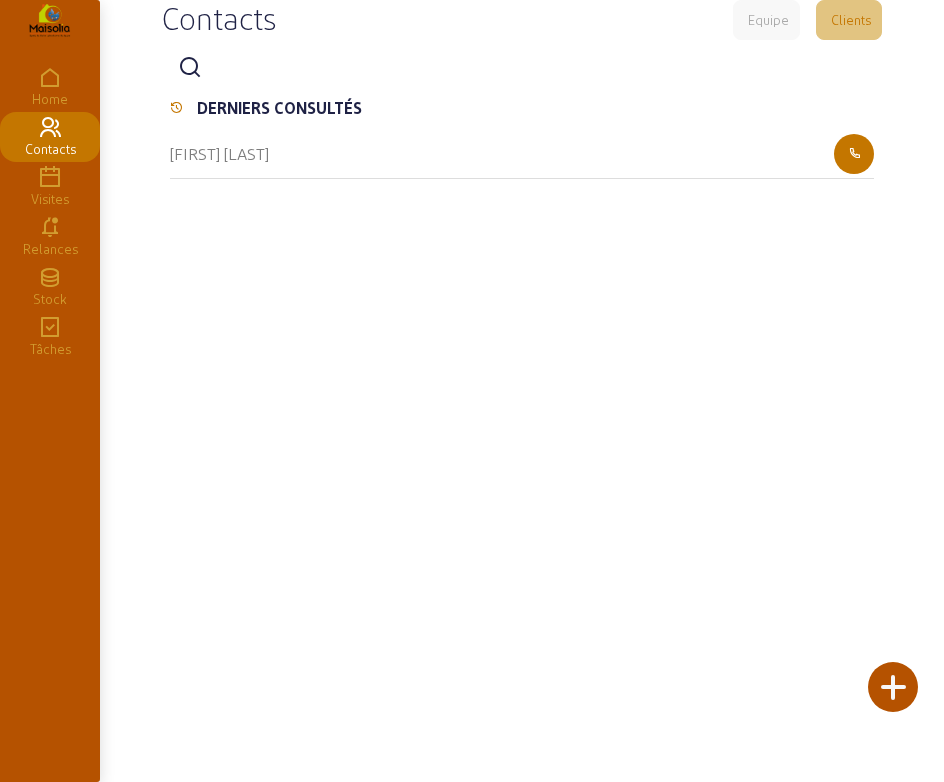 click 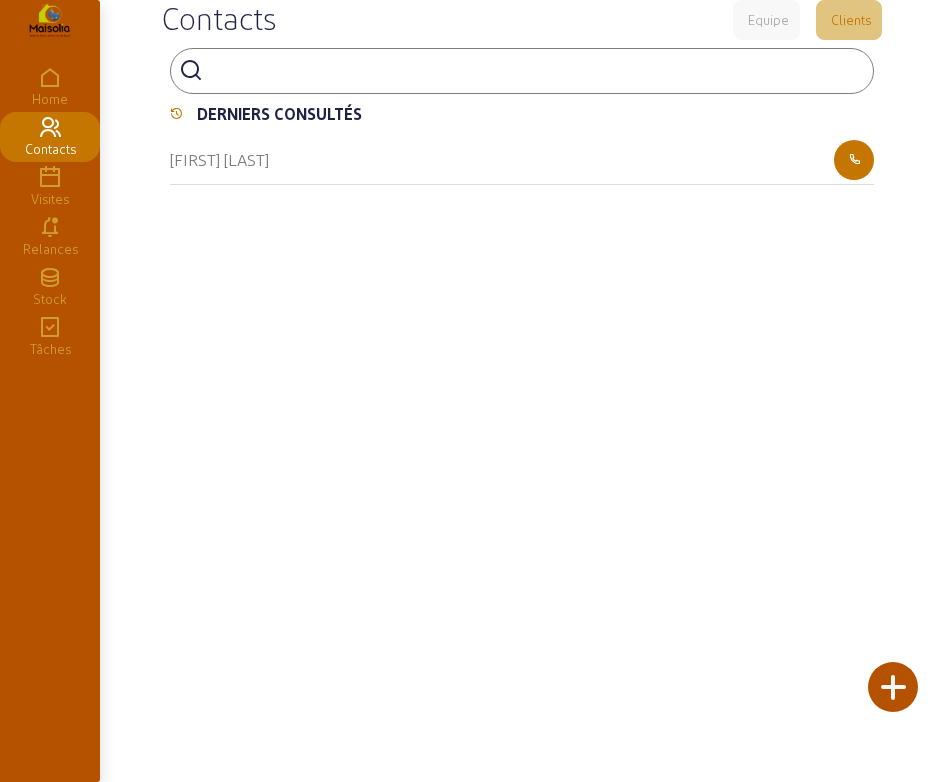 click at bounding box center (301, 69) 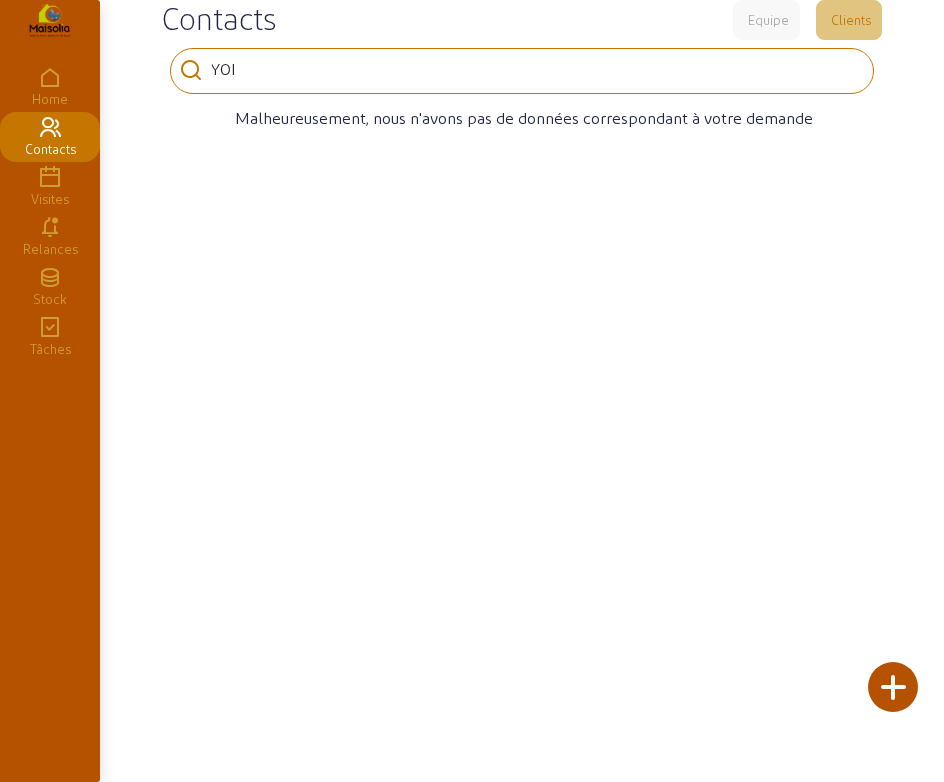 click on "YOI" at bounding box center (301, 69) 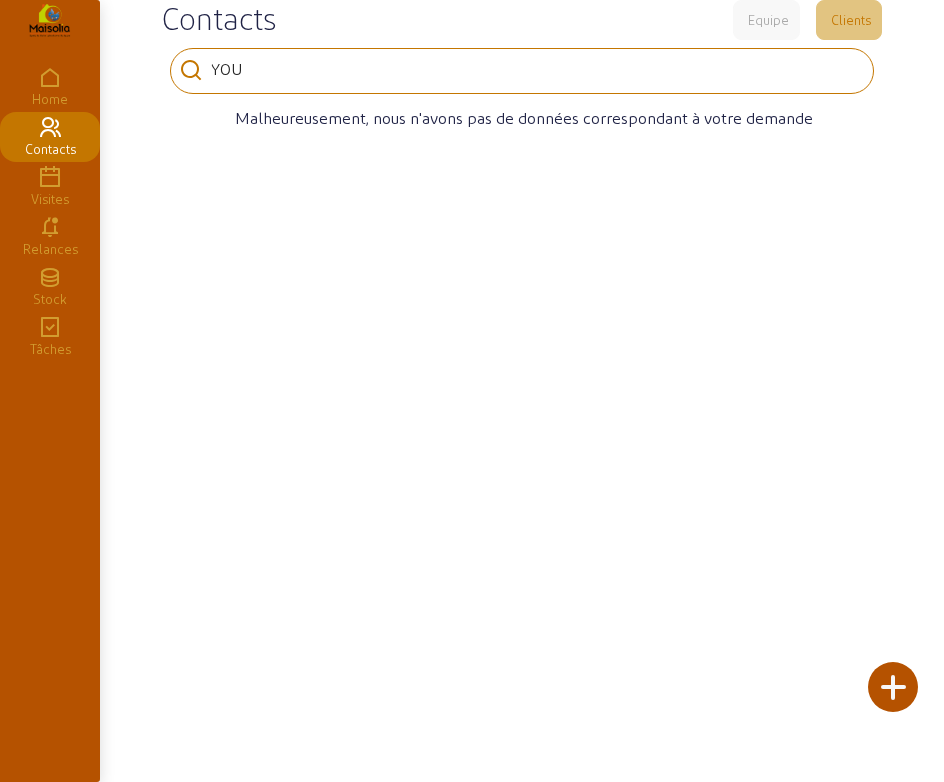 type on "YOU" 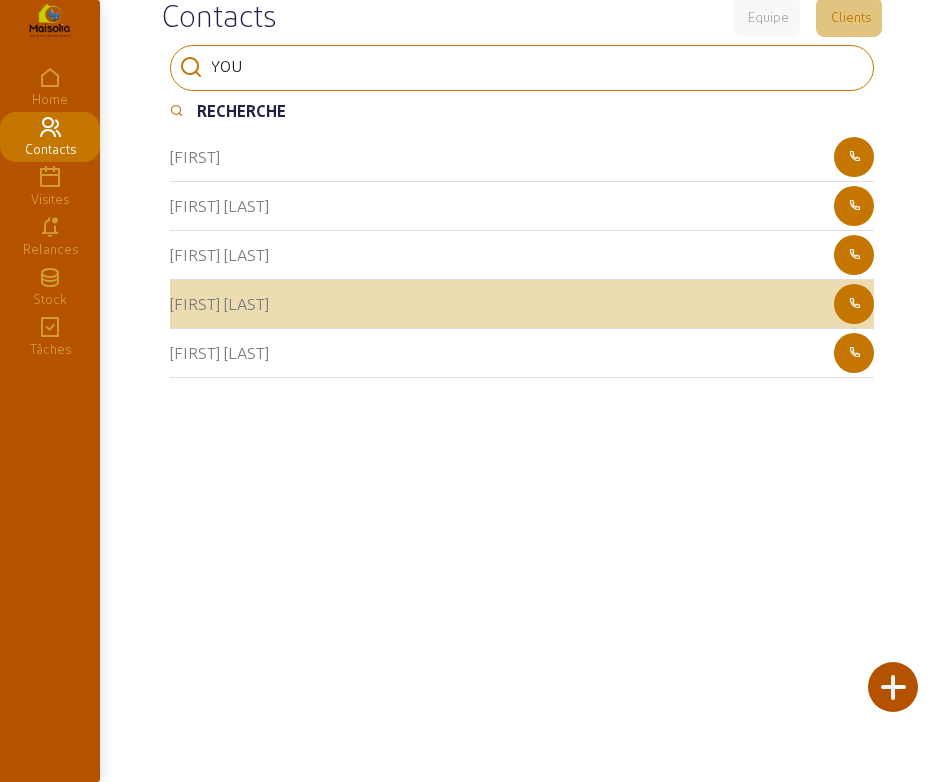 scroll, scrollTop: 0, scrollLeft: 0, axis: both 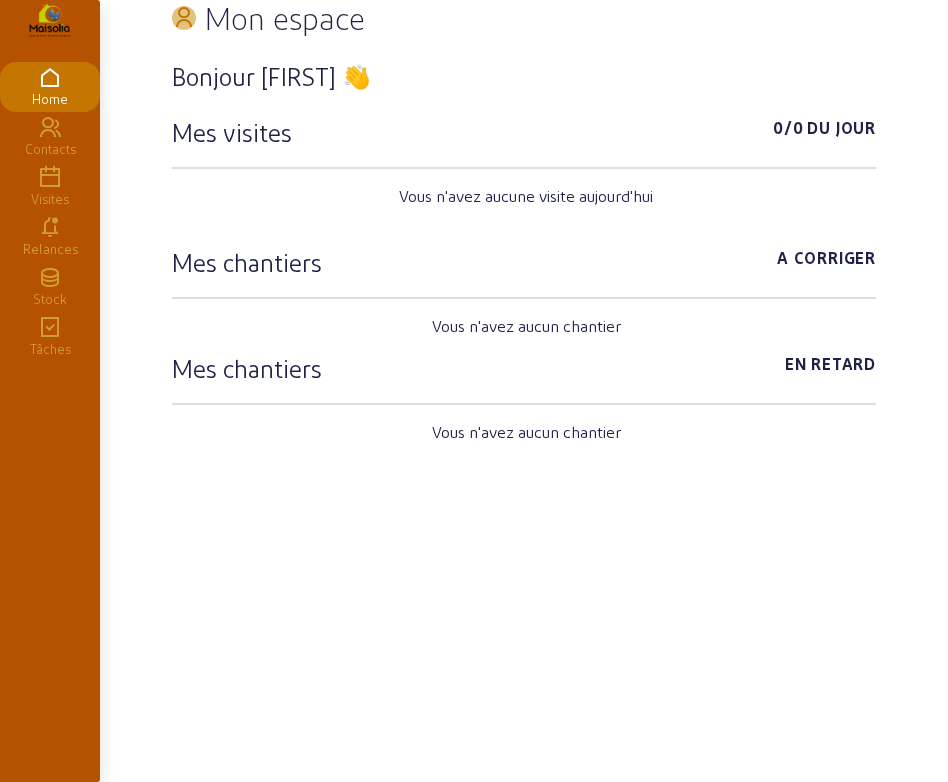 click on "Contacts" 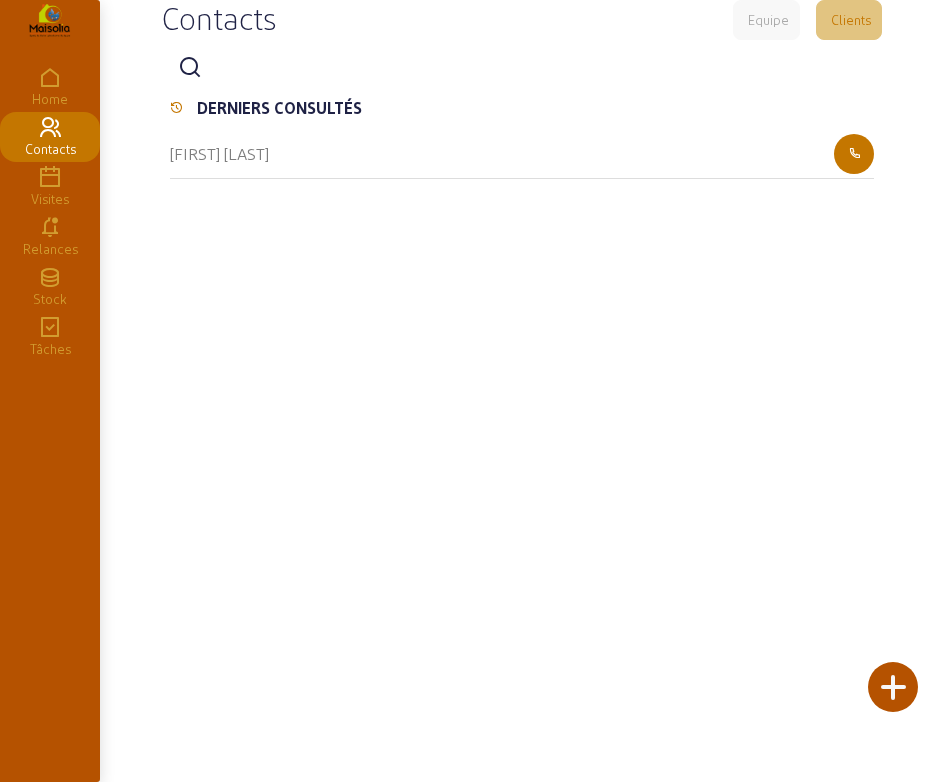 click 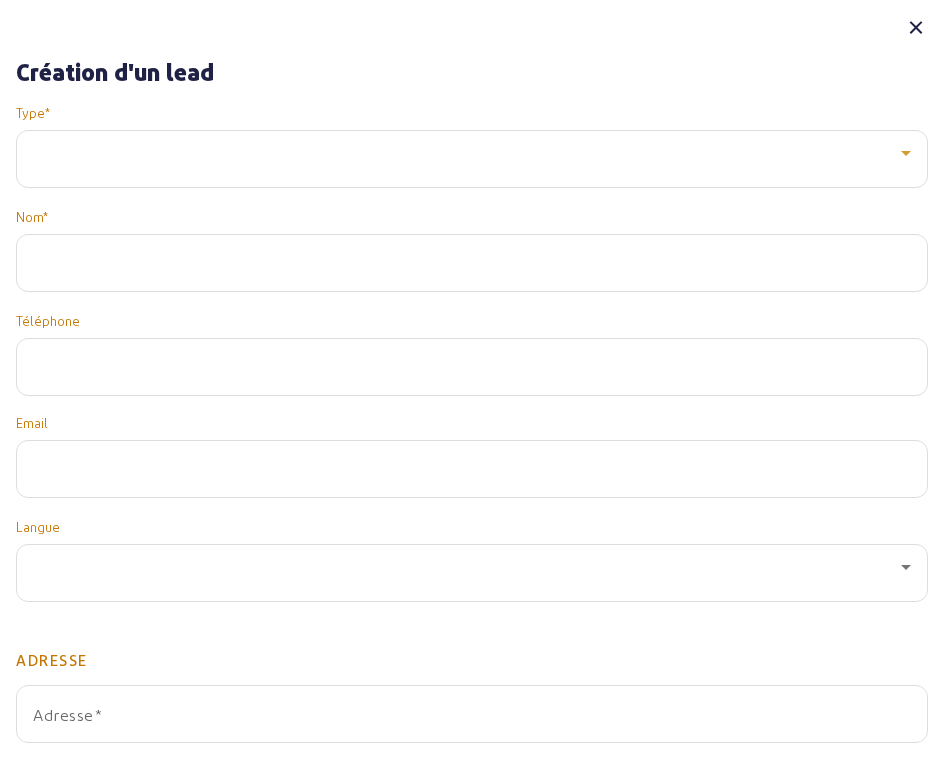 click at bounding box center (467, 153) 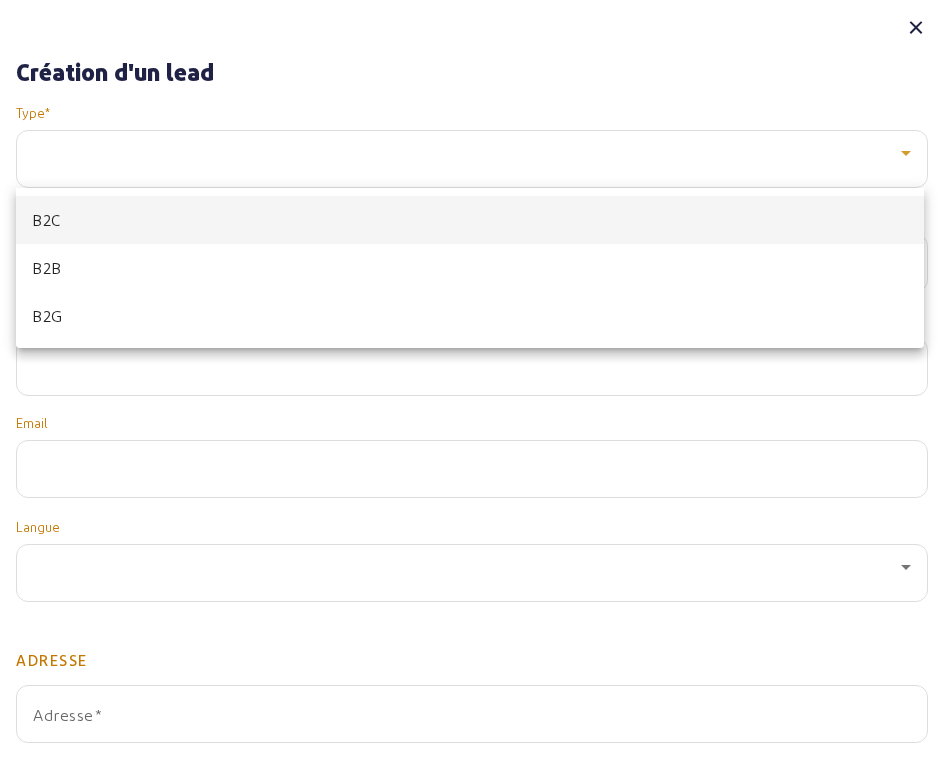 click on "B2C" at bounding box center [470, 220] 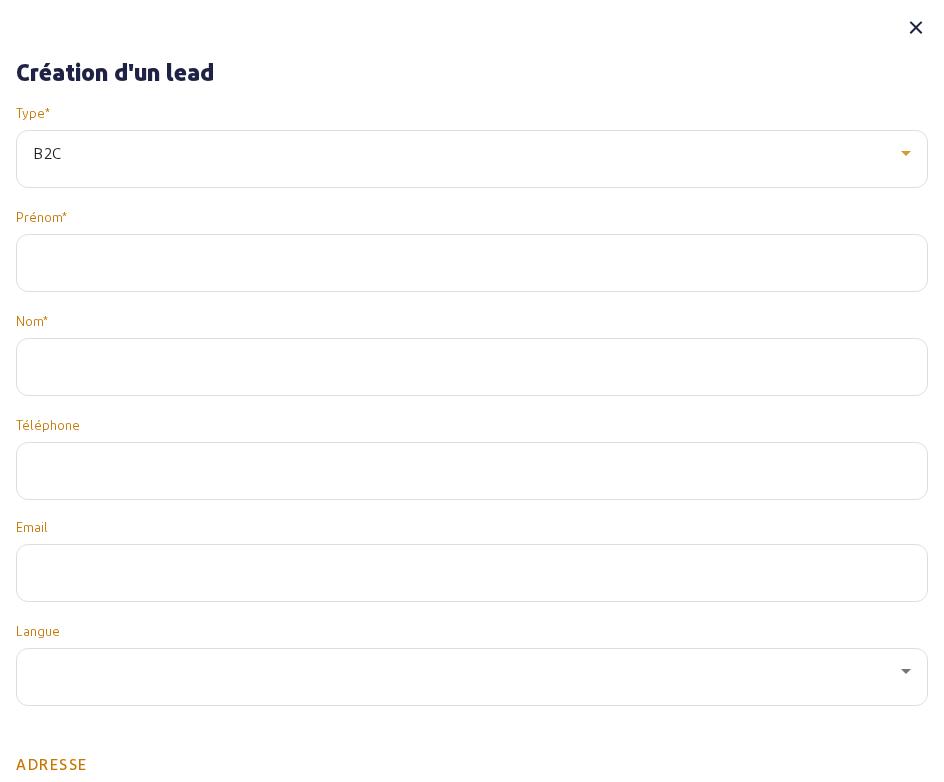 click 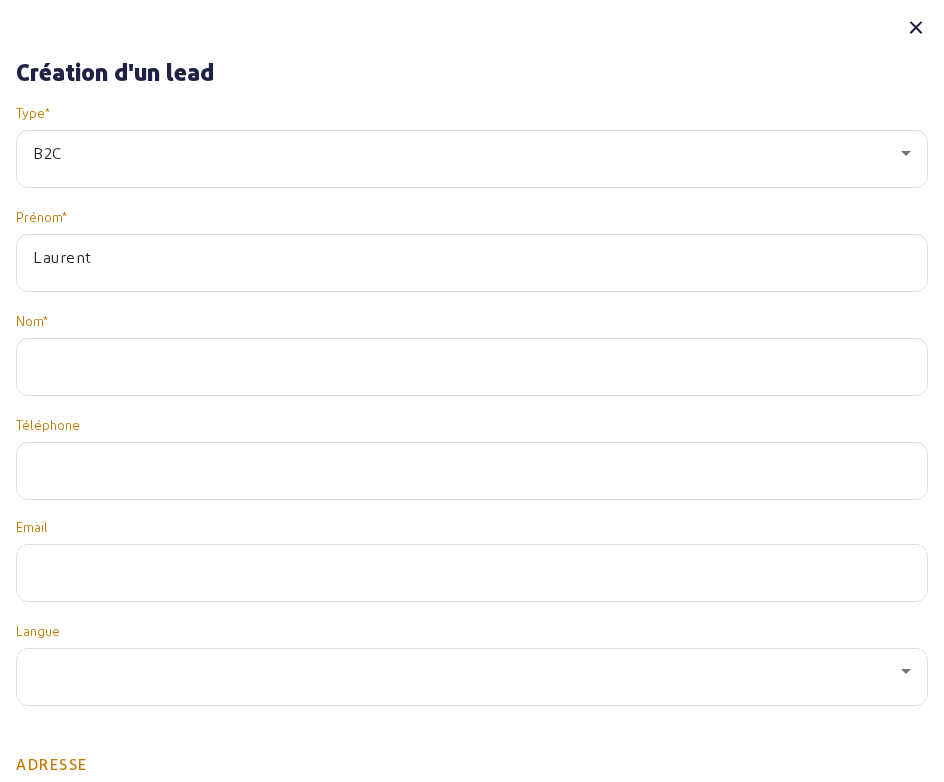 type on "Laurent" 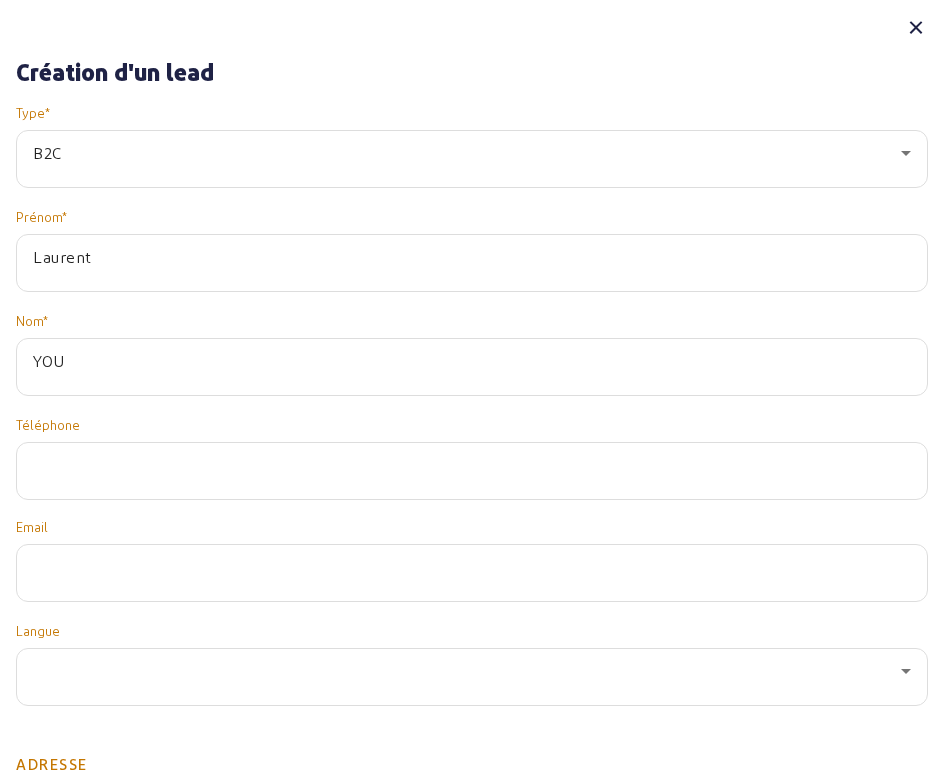 type on "YOU" 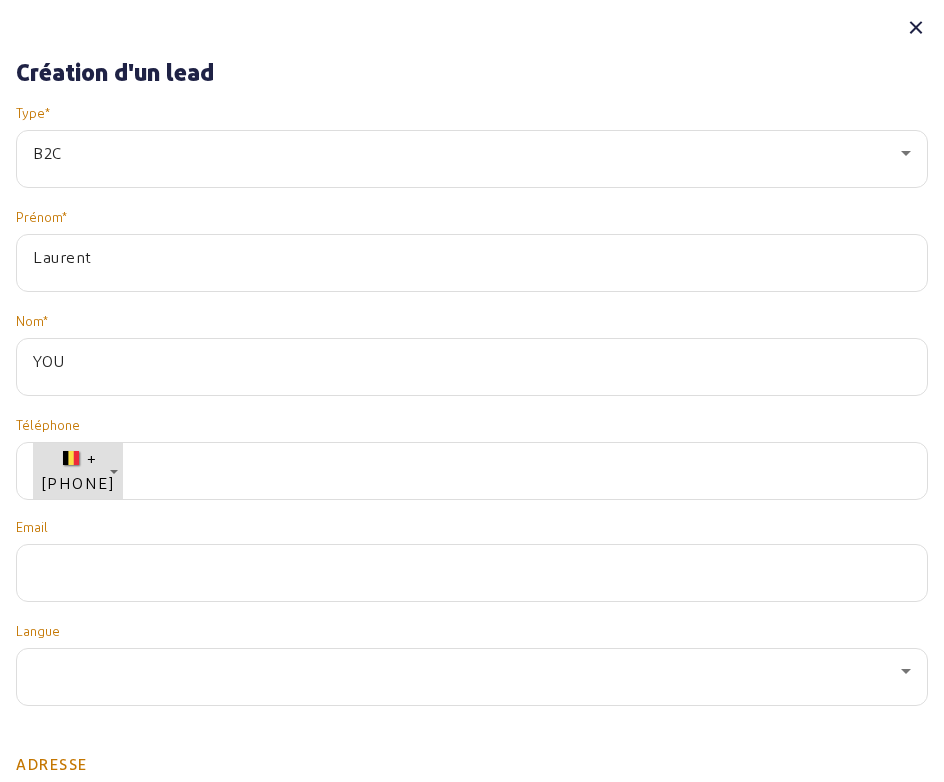 click on "+[PHONE]" at bounding box center [78, 471] 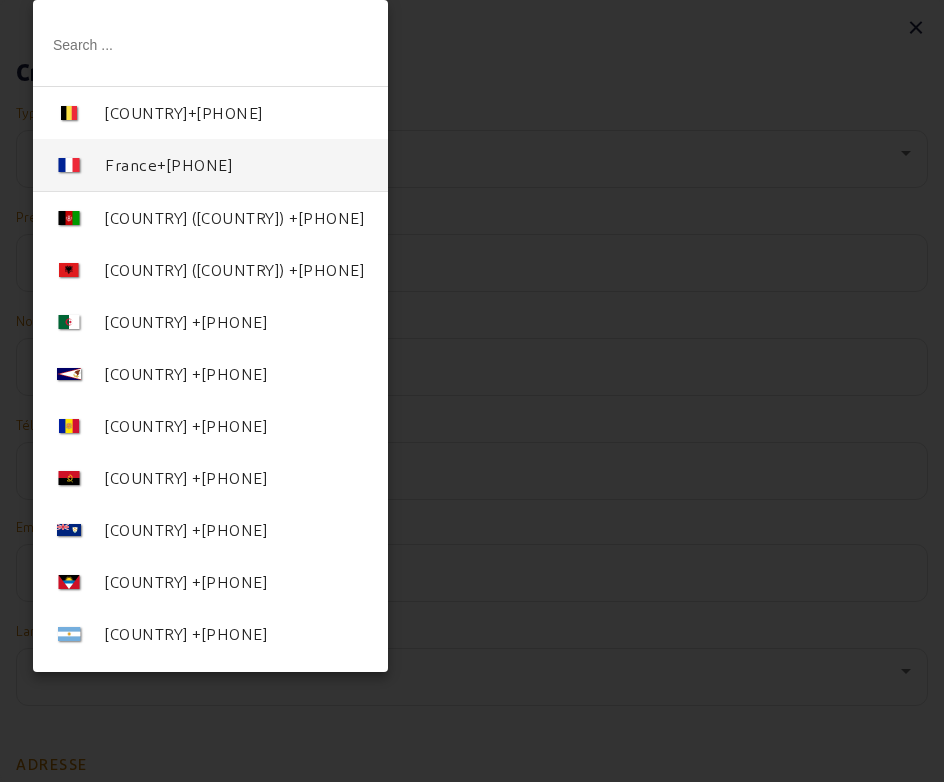 click on "+[PHONE]" at bounding box center [194, 164] 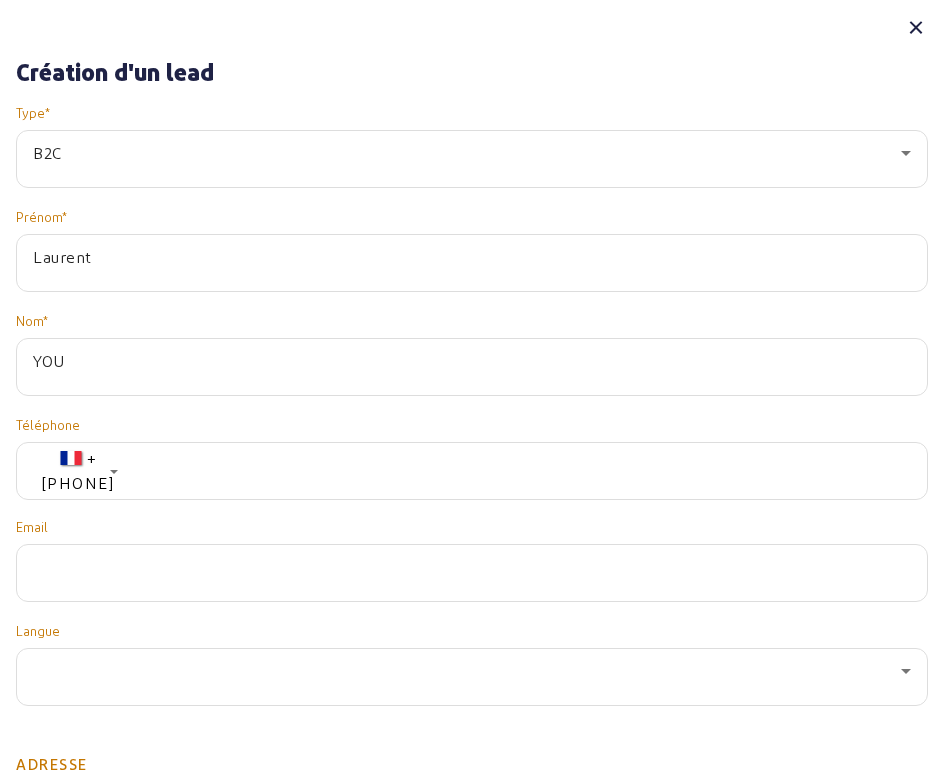 click at bounding box center (475, 471) 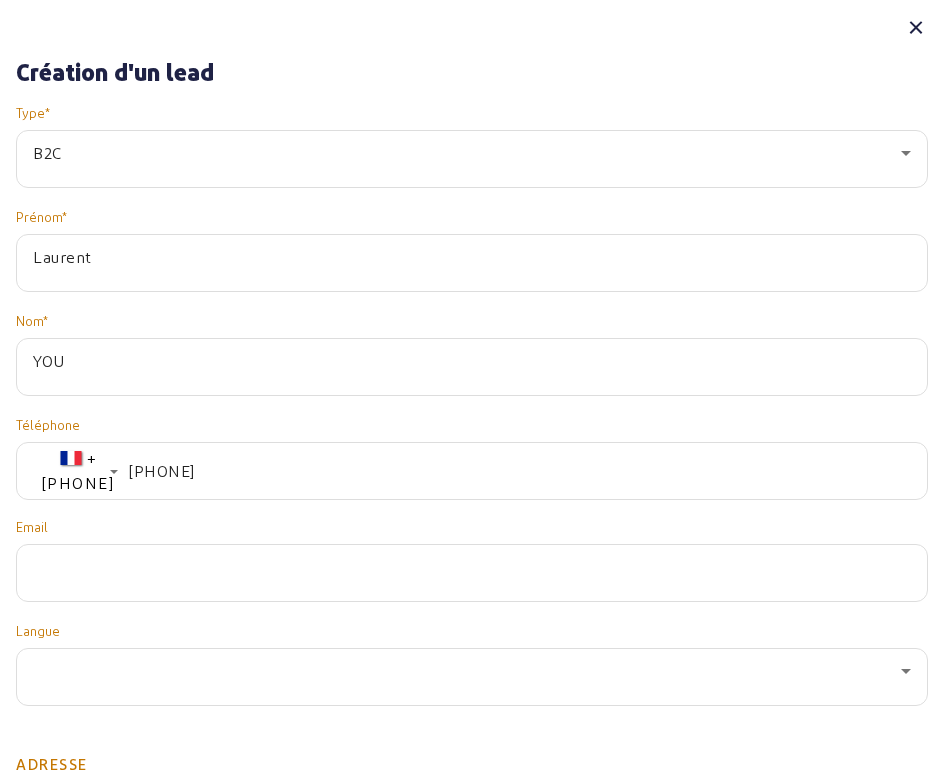 type on "[PHONE]" 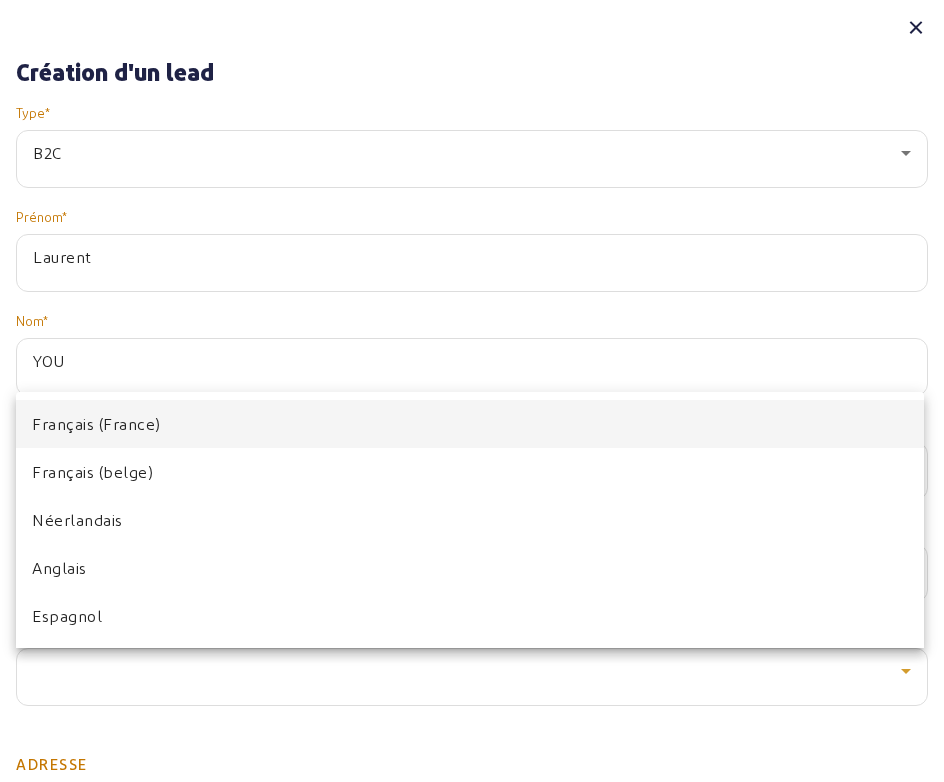 click on "Français (France)" at bounding box center [470, 424] 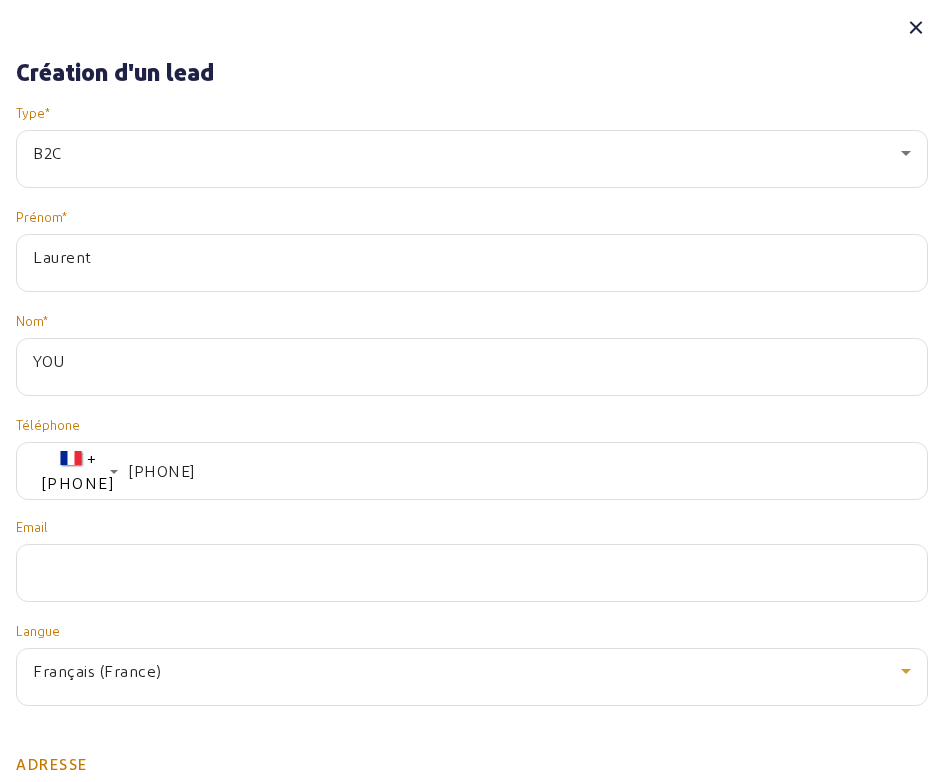 scroll, scrollTop: 200, scrollLeft: 0, axis: vertical 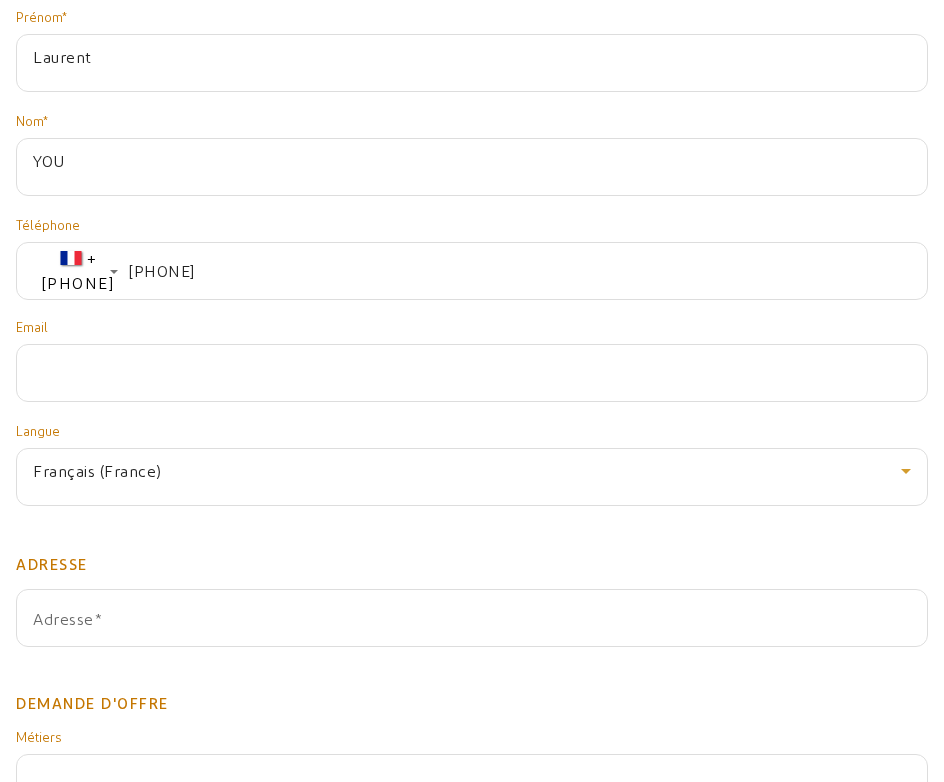 click on "Type   *  B2C  Prénom   *  [FIRST]  Nom   *  [LAST]  Téléphone  +[PHONE]  Email   Langue  Français (France)  Numéro de TVA   Personne de contact   Oui   Non   Nom   Prénom   Téléphone  +[PHONE]  Email  Adresse Adresse Demande d'offre  Métiers   Origine   *   Responsable client   *" 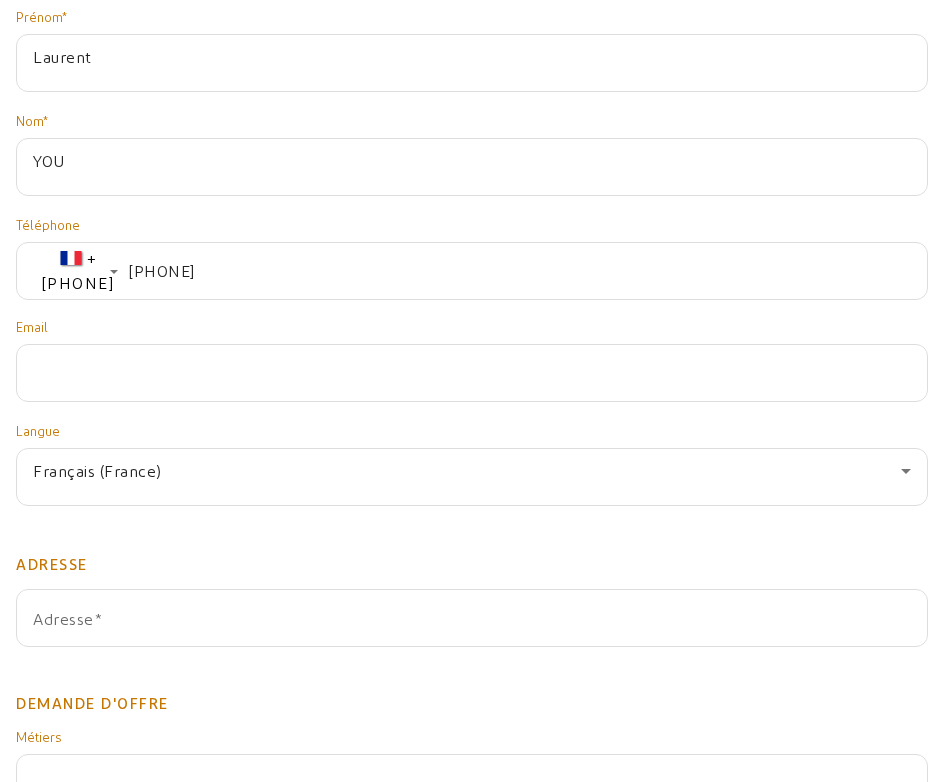 click on "Adresse" at bounding box center [472, 626] 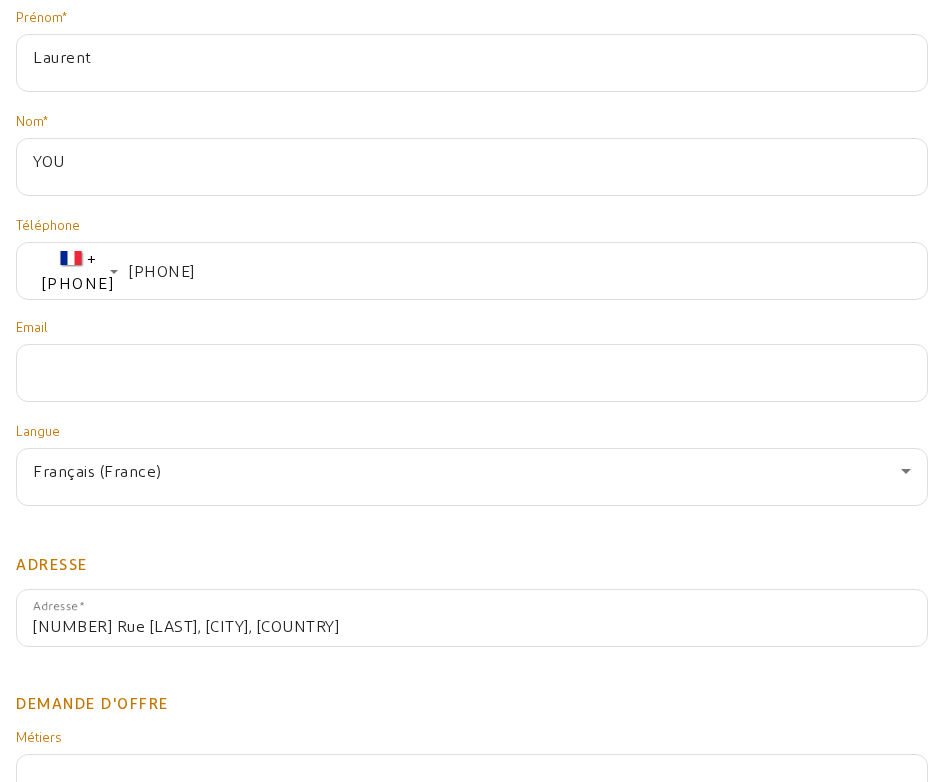 type on "[NUMBER] [STREET], [POSTAL_CODE] [CITY], [COUNTRY]" 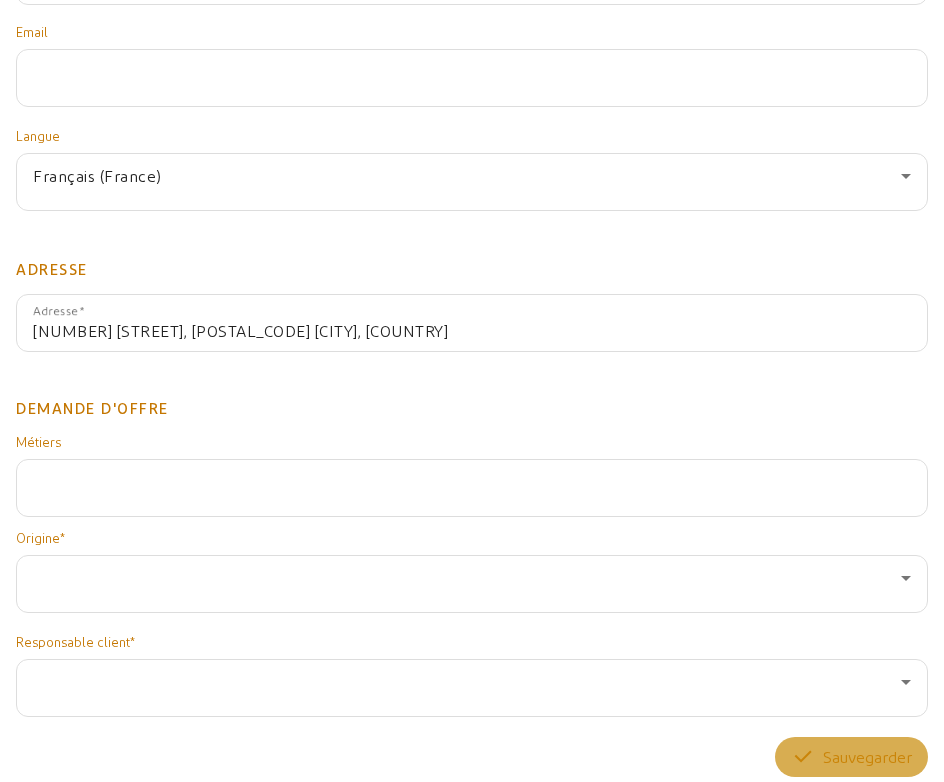 scroll, scrollTop: 500, scrollLeft: 0, axis: vertical 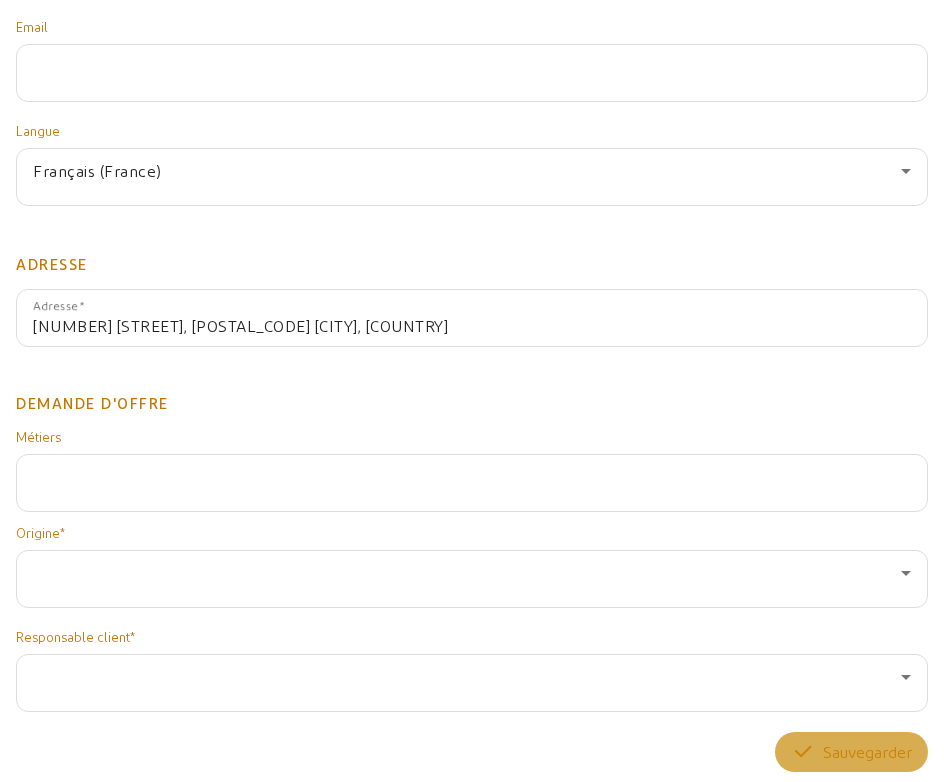 click 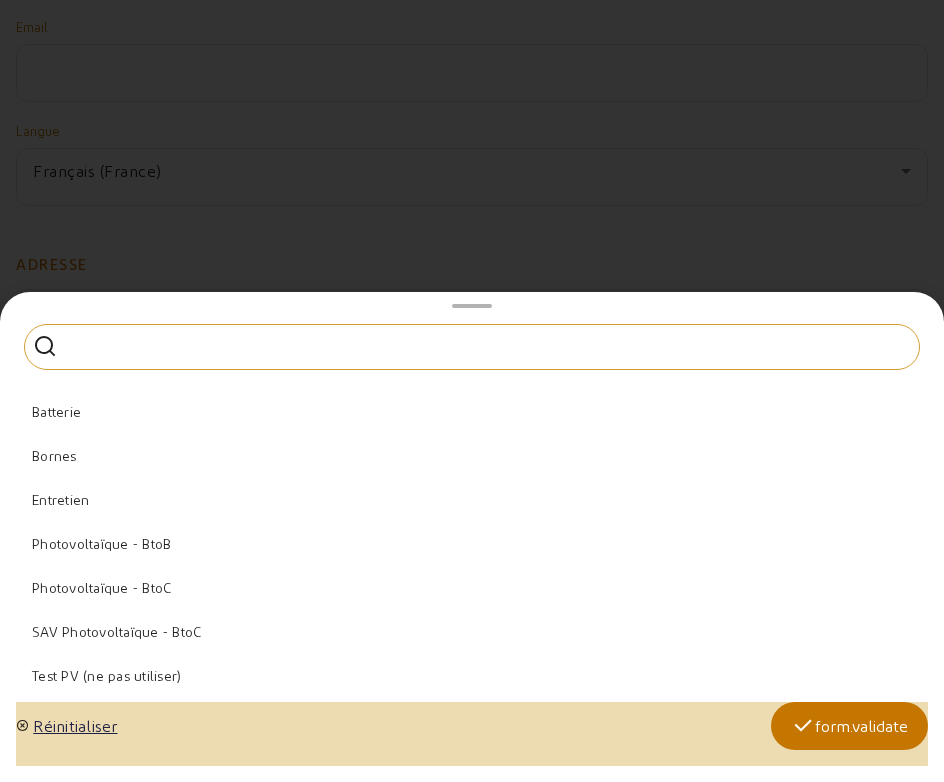 click on "Photovoltaïque - BtoB" 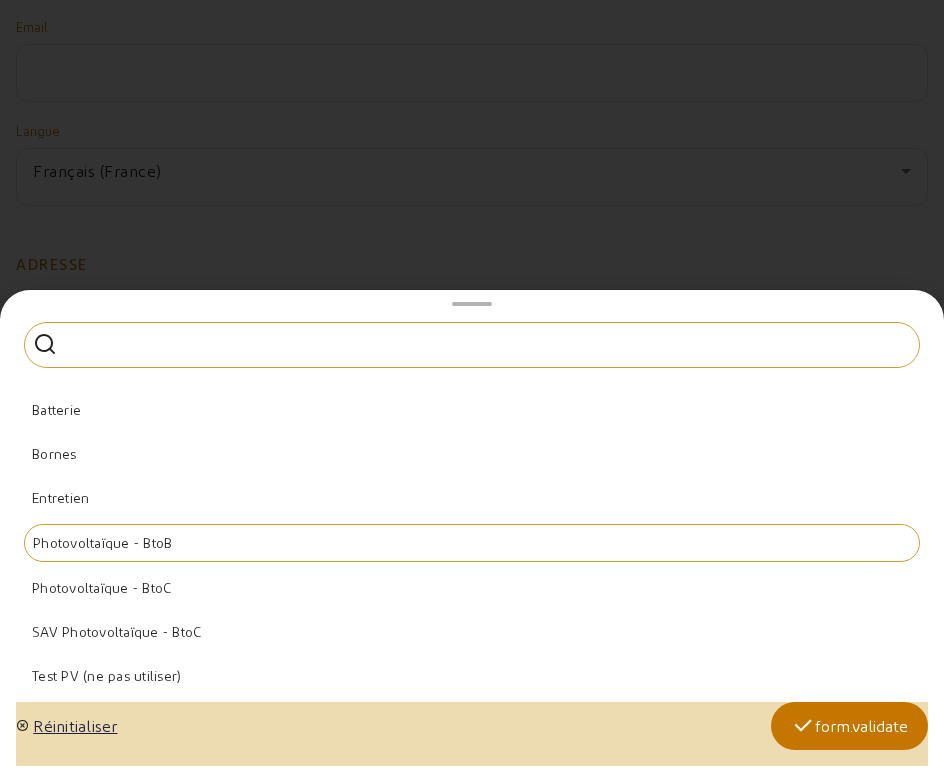 click on "Photovoltaïque - BtoB" 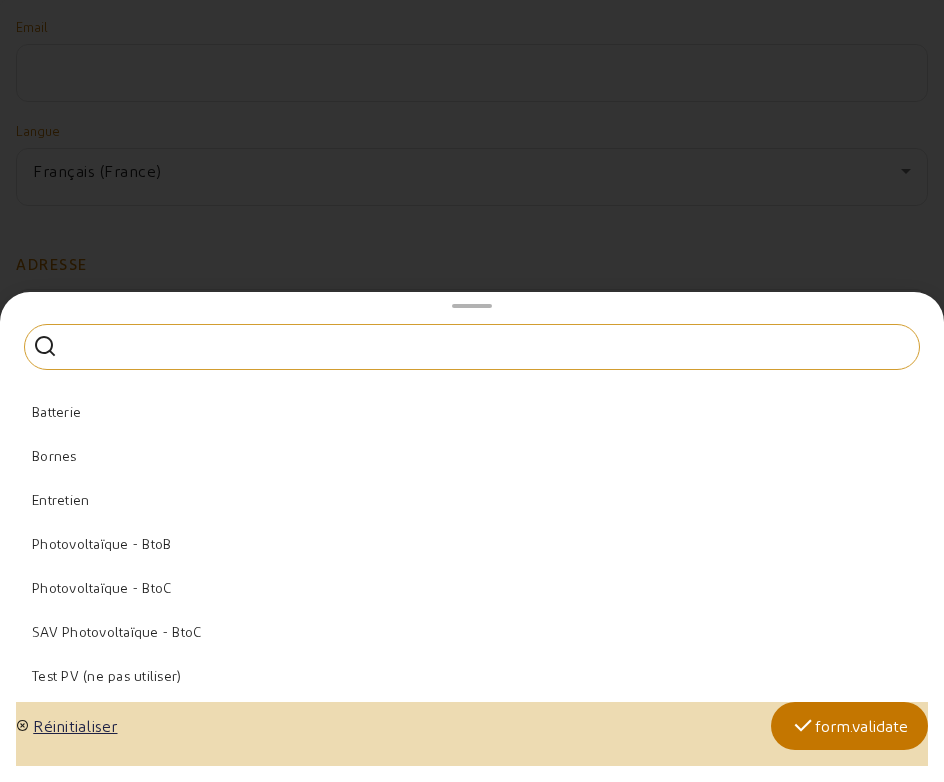 click on "Photovoltaïque - BtoC" 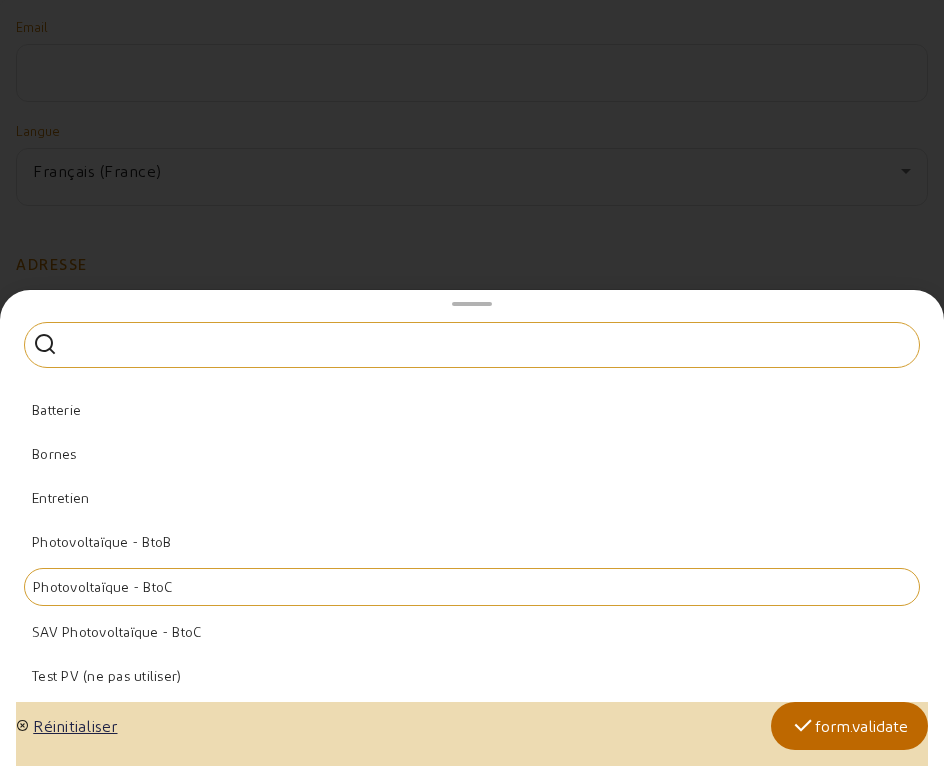 click on "form.validate" 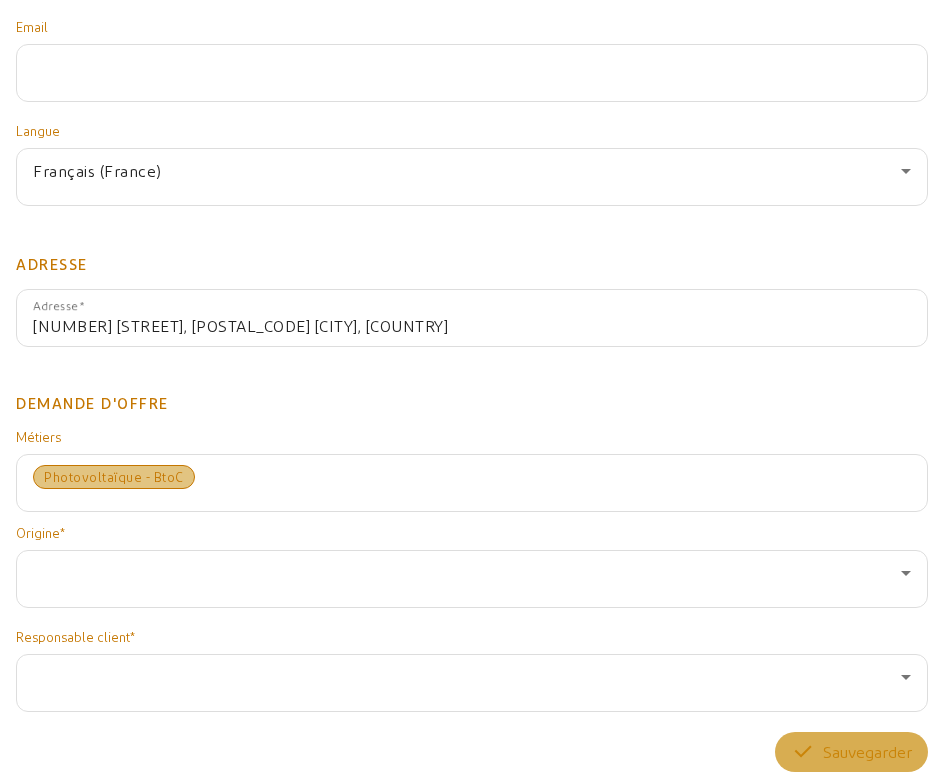 click at bounding box center [467, 573] 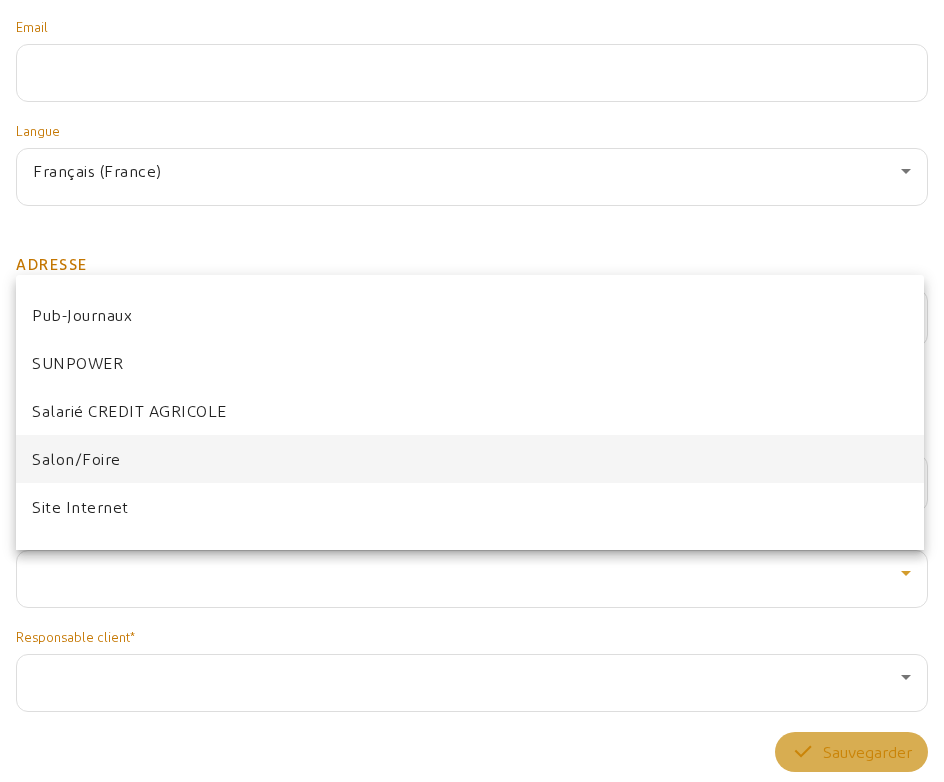 scroll, scrollTop: 900, scrollLeft: 0, axis: vertical 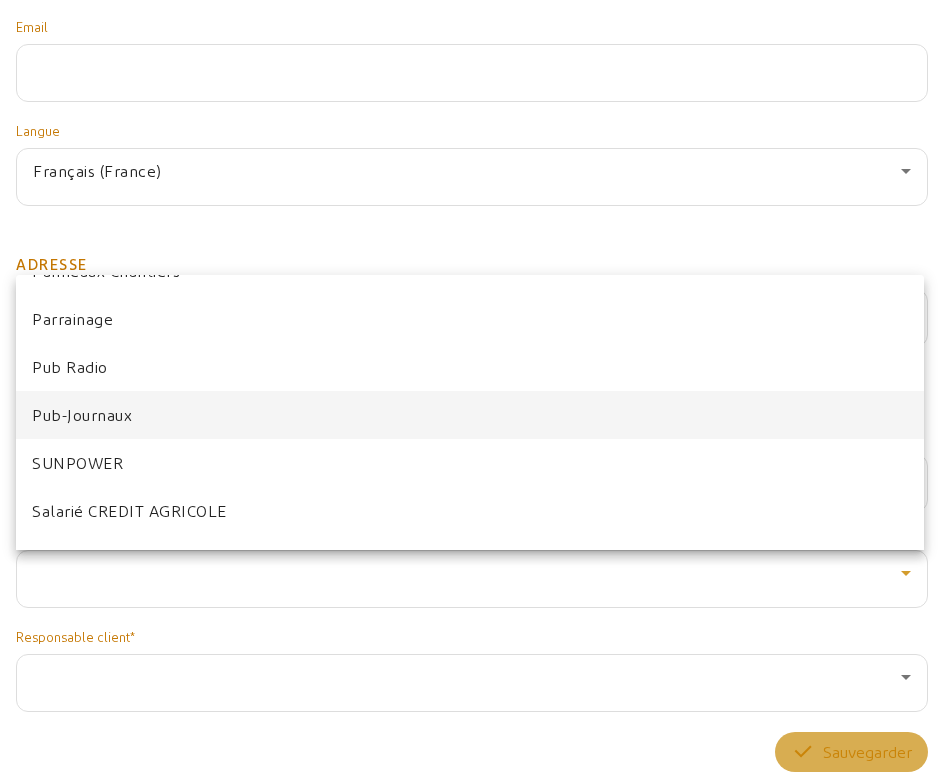 click on "Pub-Journaux" at bounding box center (82, 415) 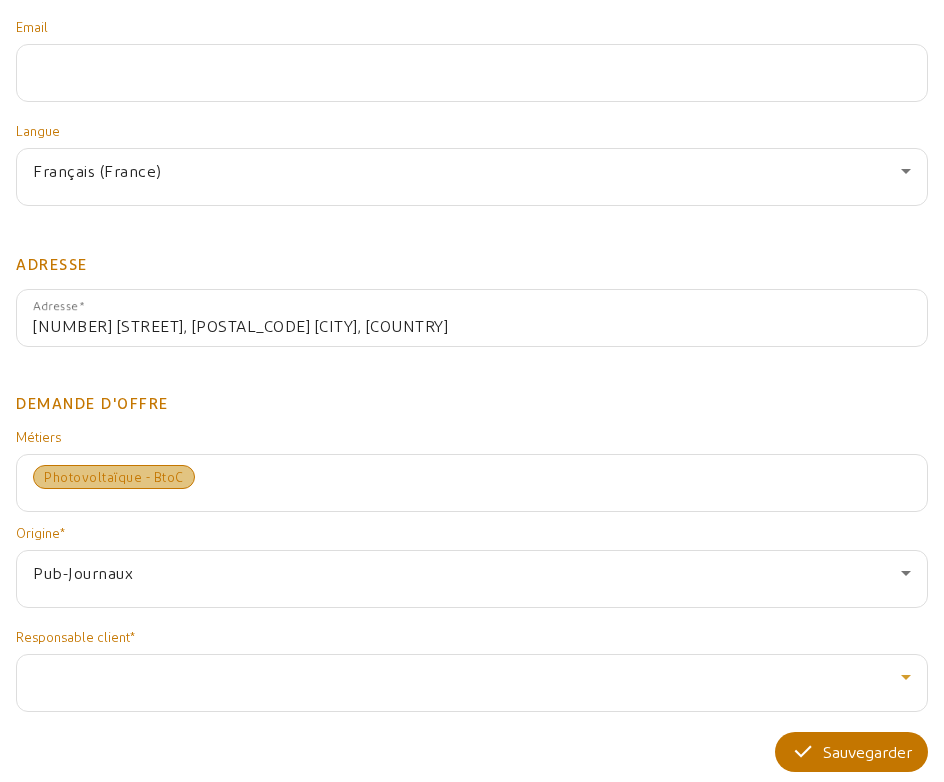 click at bounding box center (467, 677) 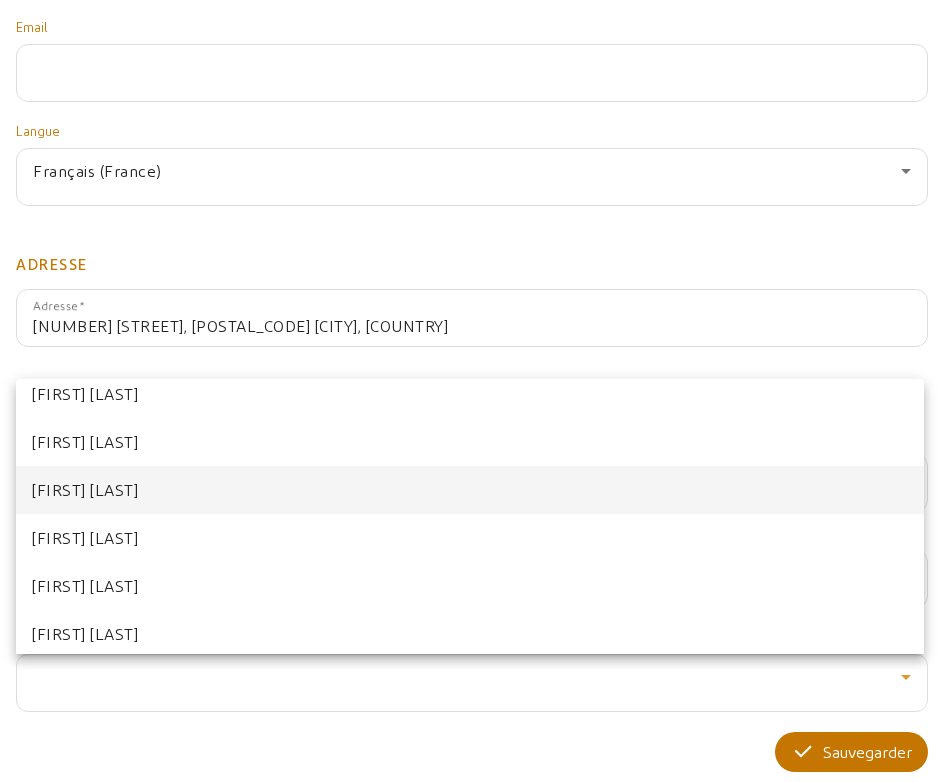 scroll, scrollTop: 100, scrollLeft: 0, axis: vertical 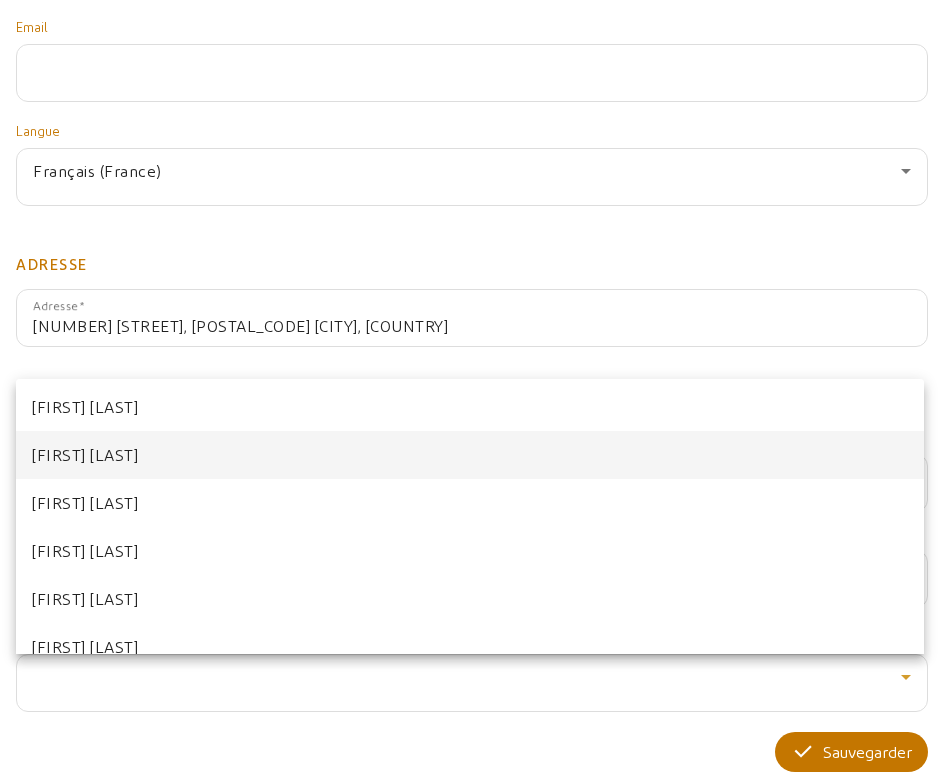 click on "[FIRST] [LAST]" at bounding box center [470, 455] 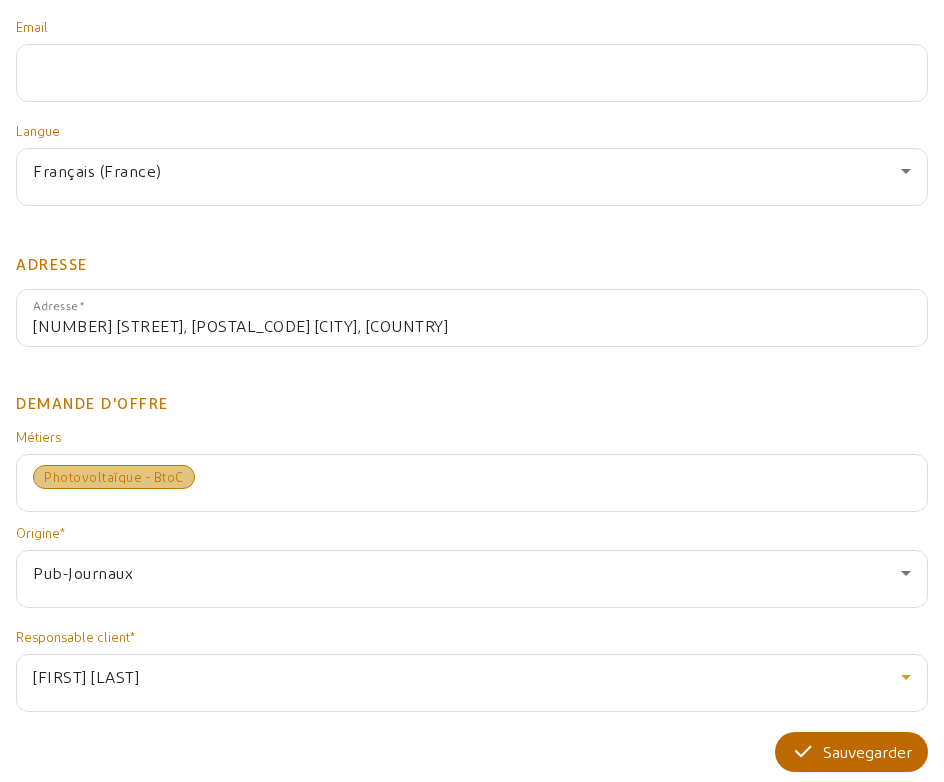 click on "Sauvegarder" 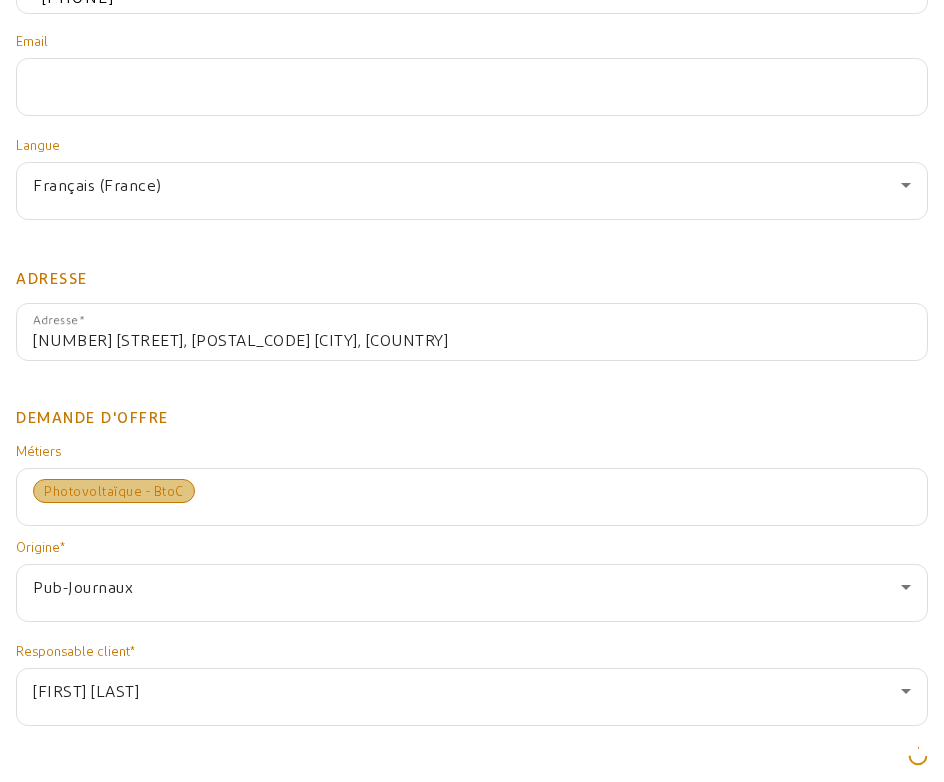 scroll, scrollTop: 0, scrollLeft: 0, axis: both 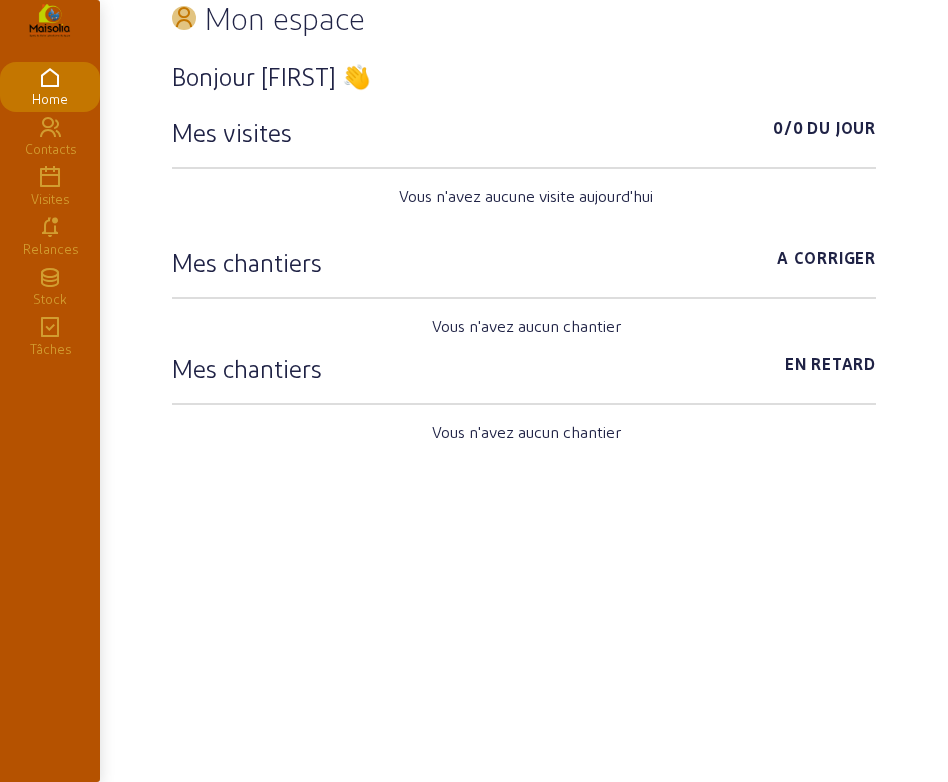 click 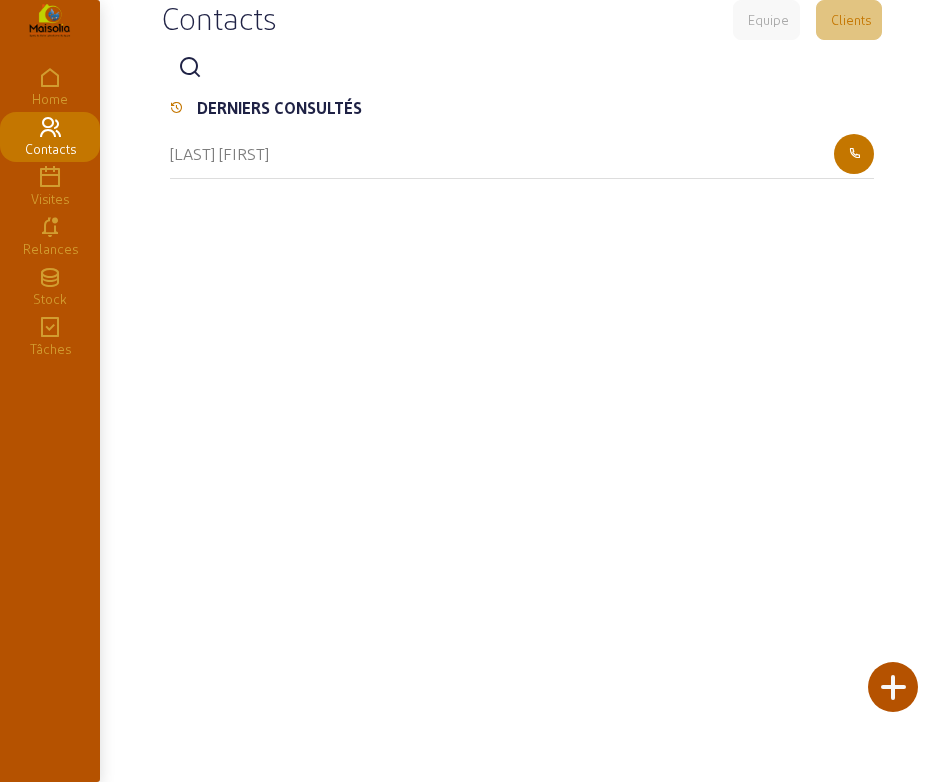 click 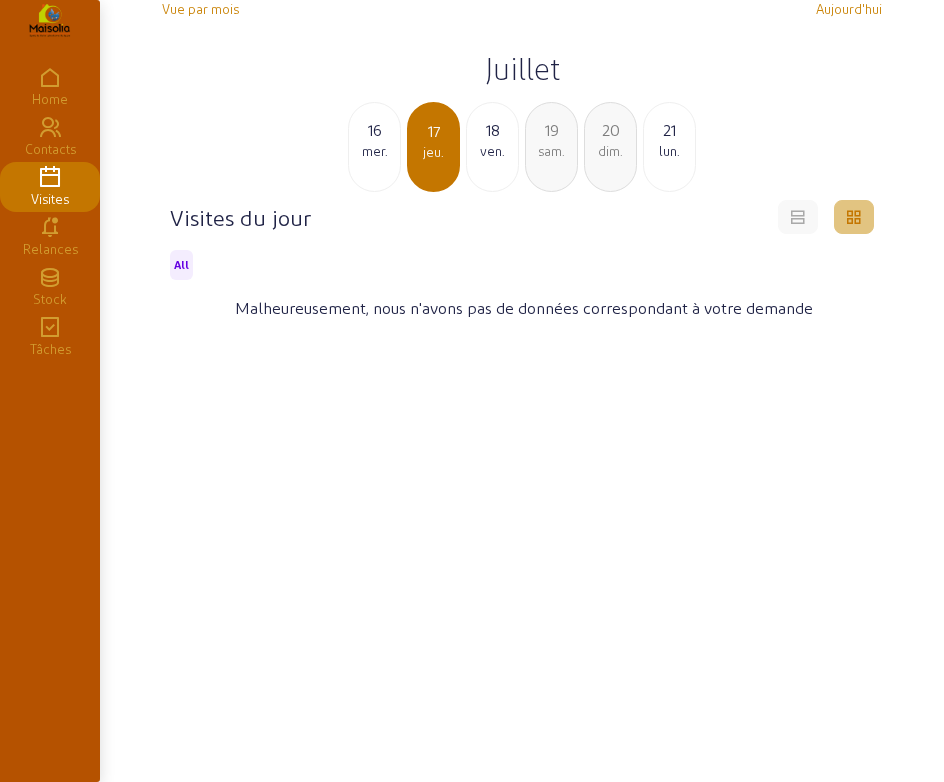 click 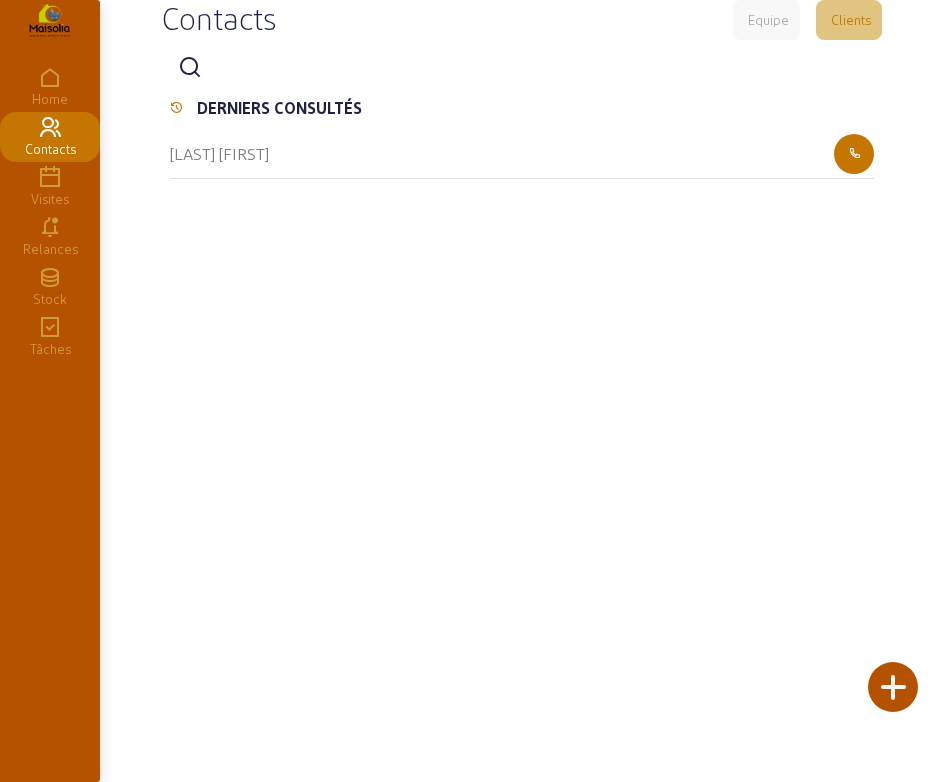 click on "[LAST] [FIRST]" 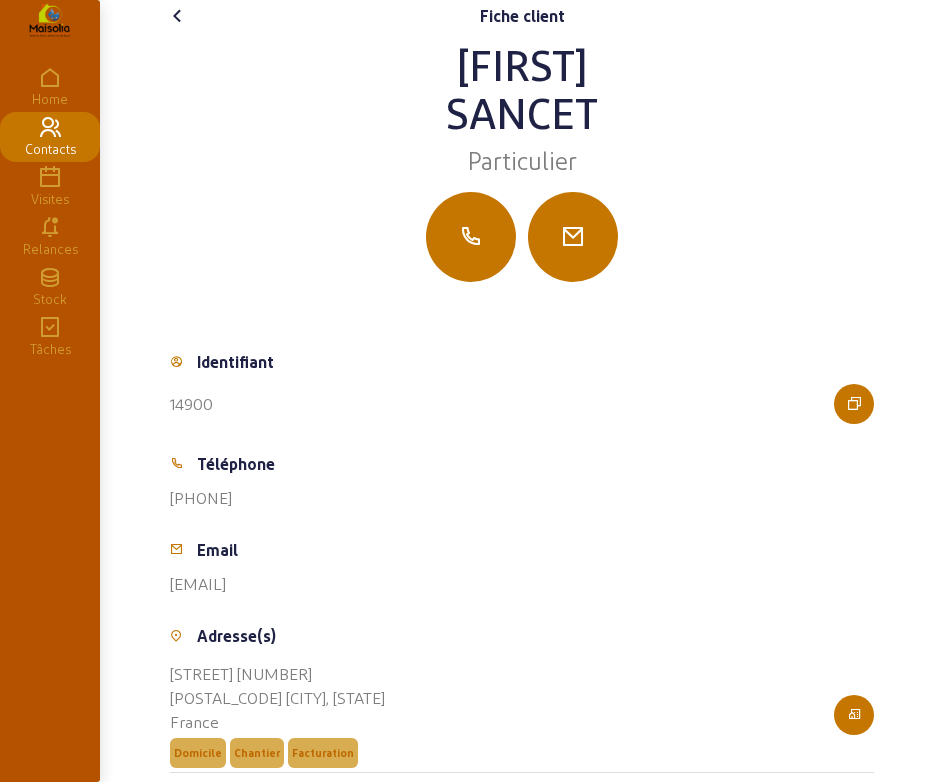 click 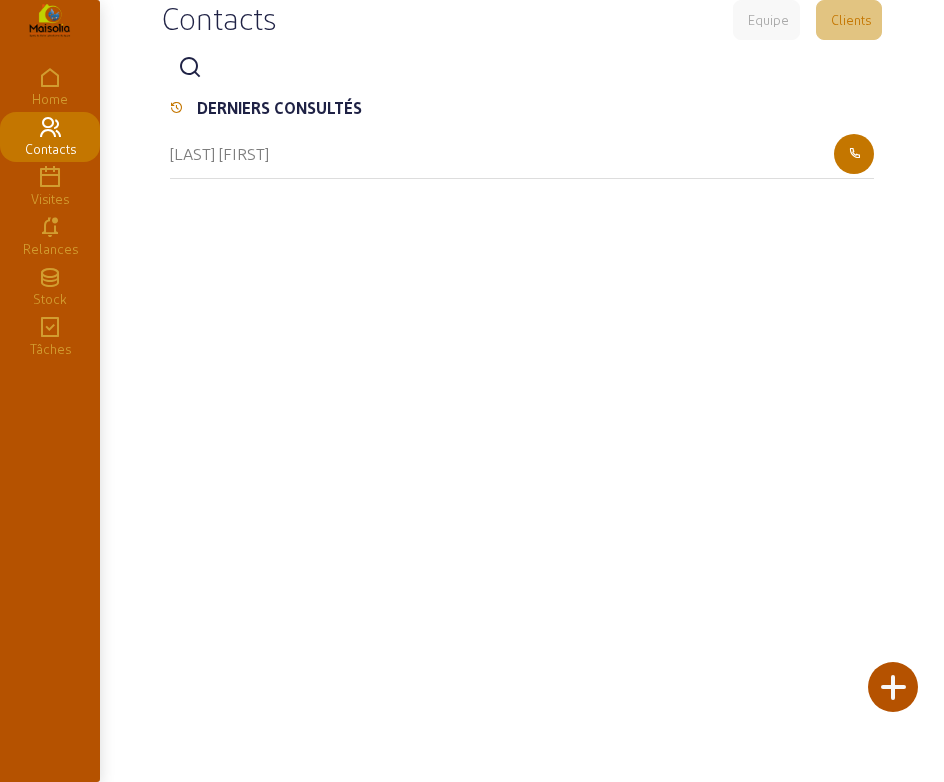 click 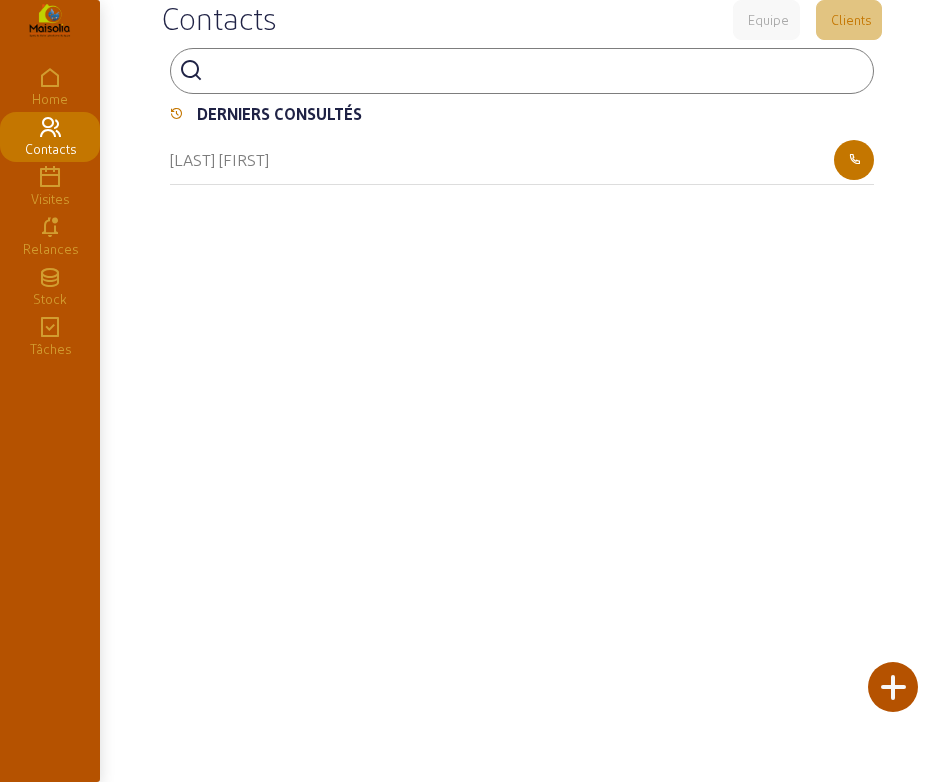 click 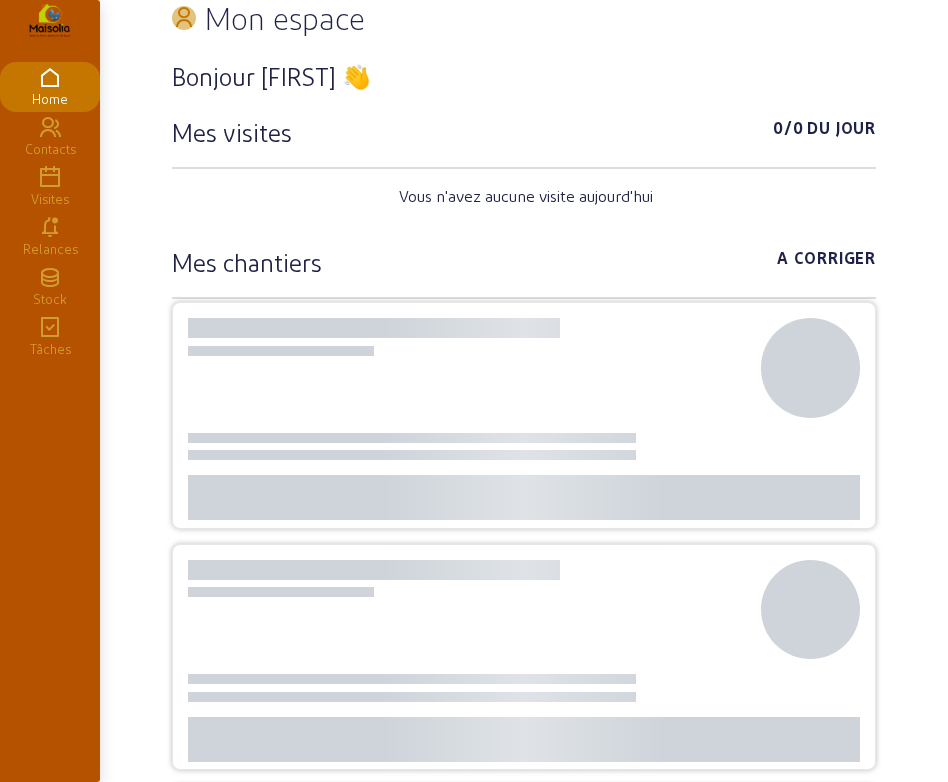scroll, scrollTop: 0, scrollLeft: 0, axis: both 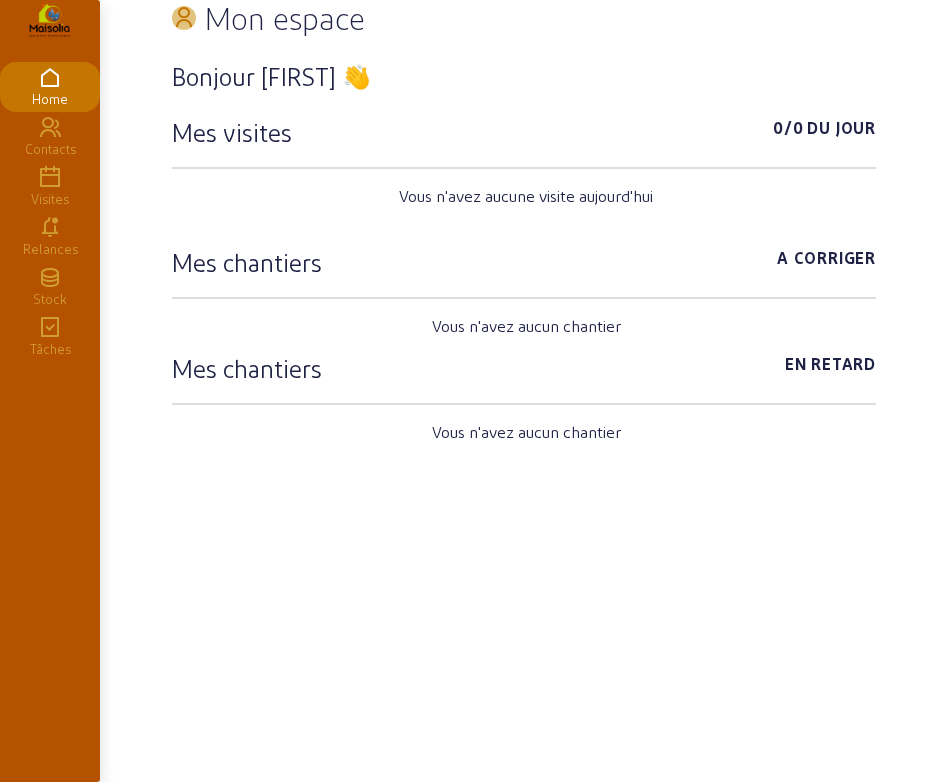 click 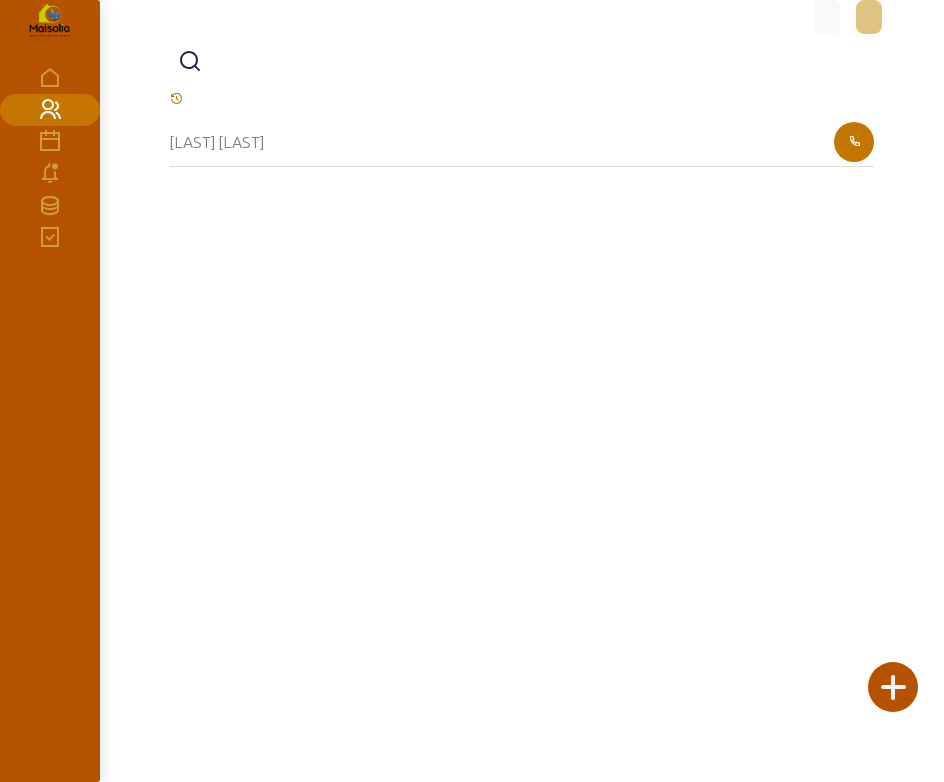 click 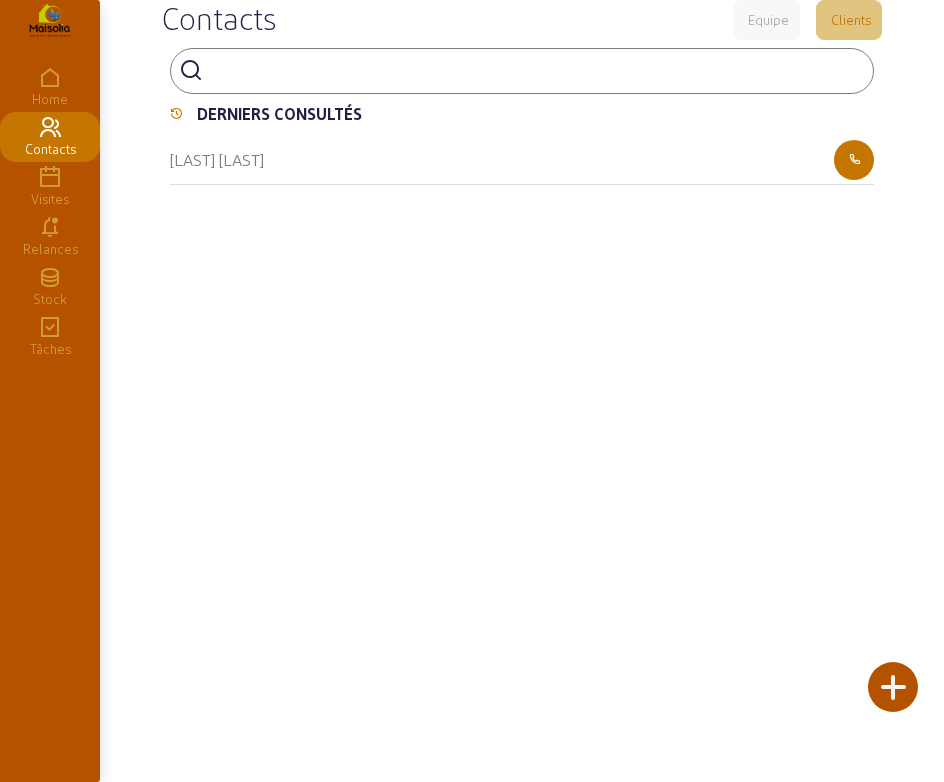 click at bounding box center (301, 69) 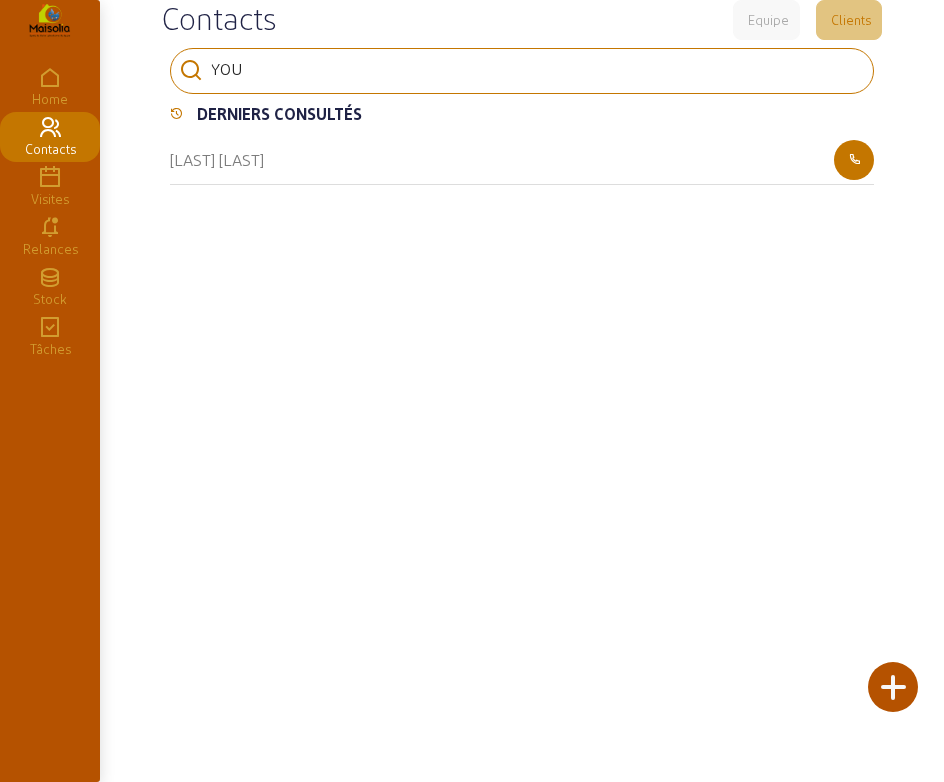 type on "YOU" 